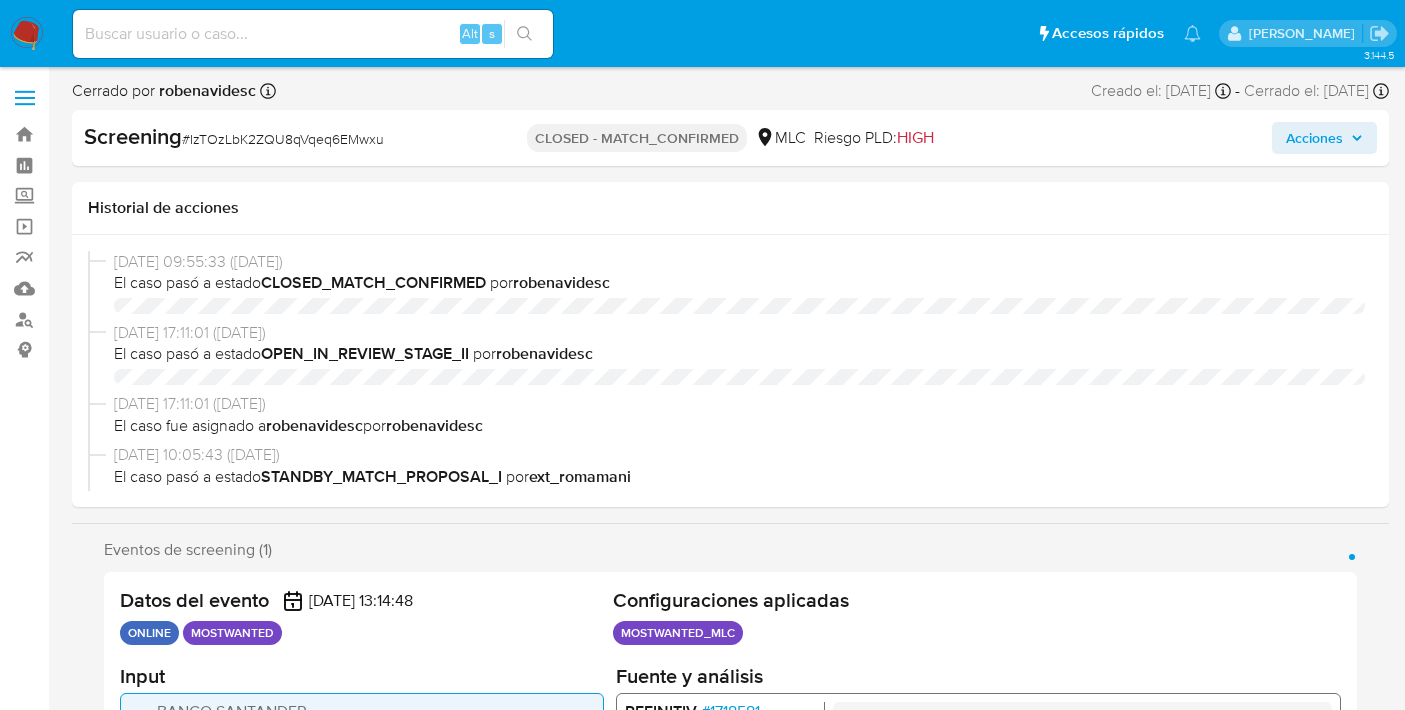 select on "10" 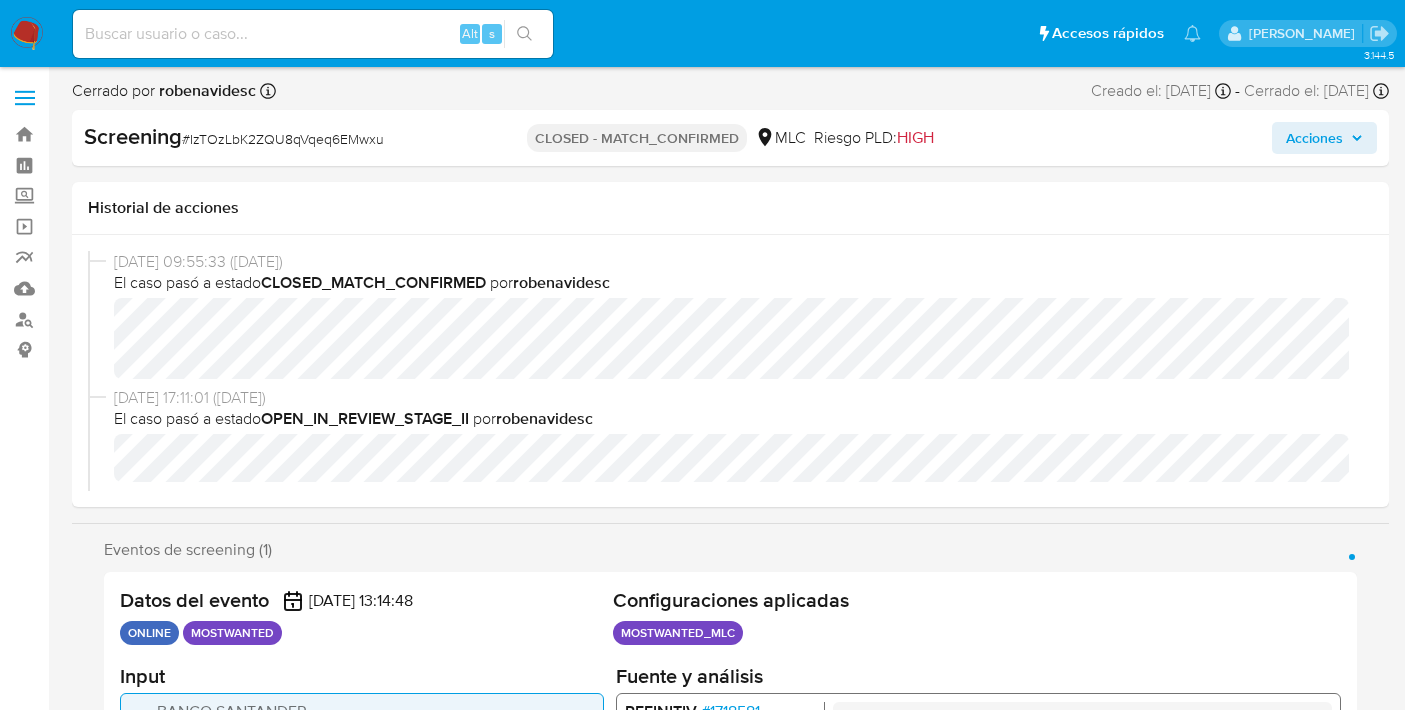 scroll, scrollTop: 0, scrollLeft: 0, axis: both 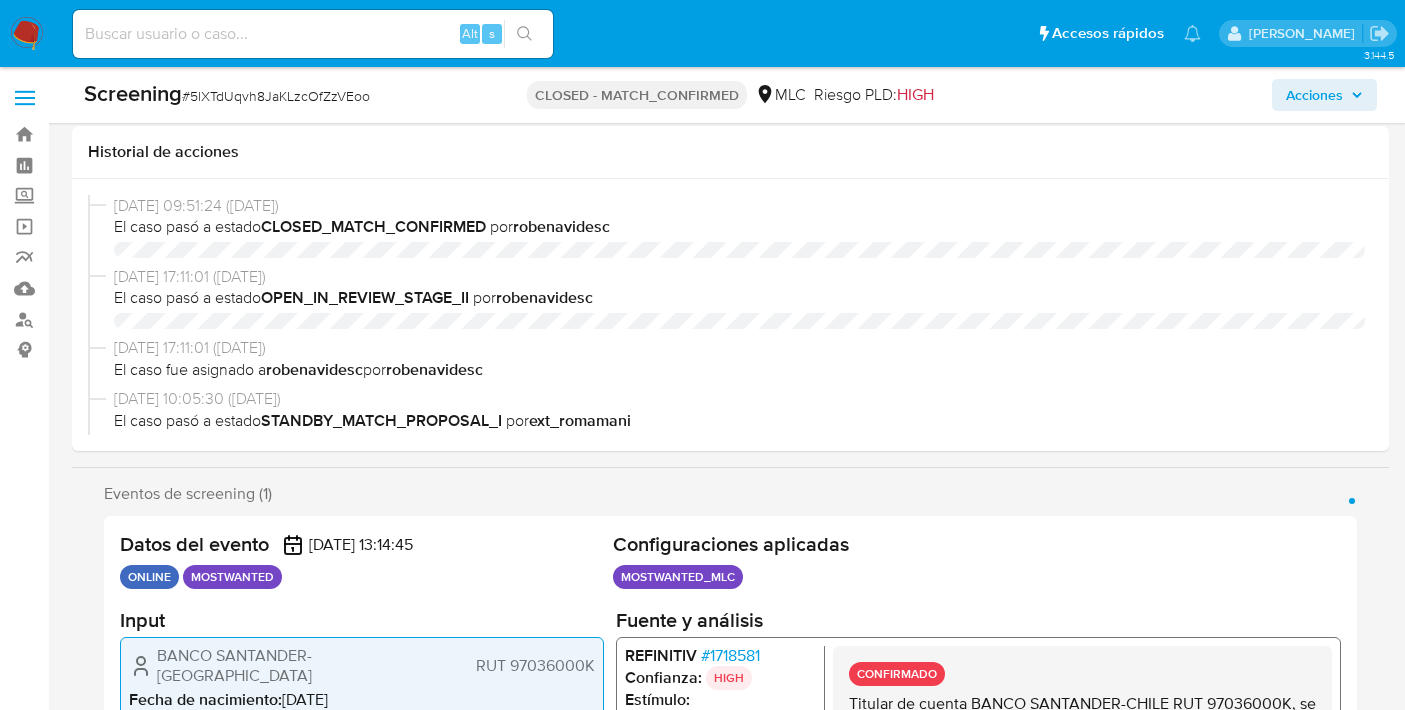 select on "10" 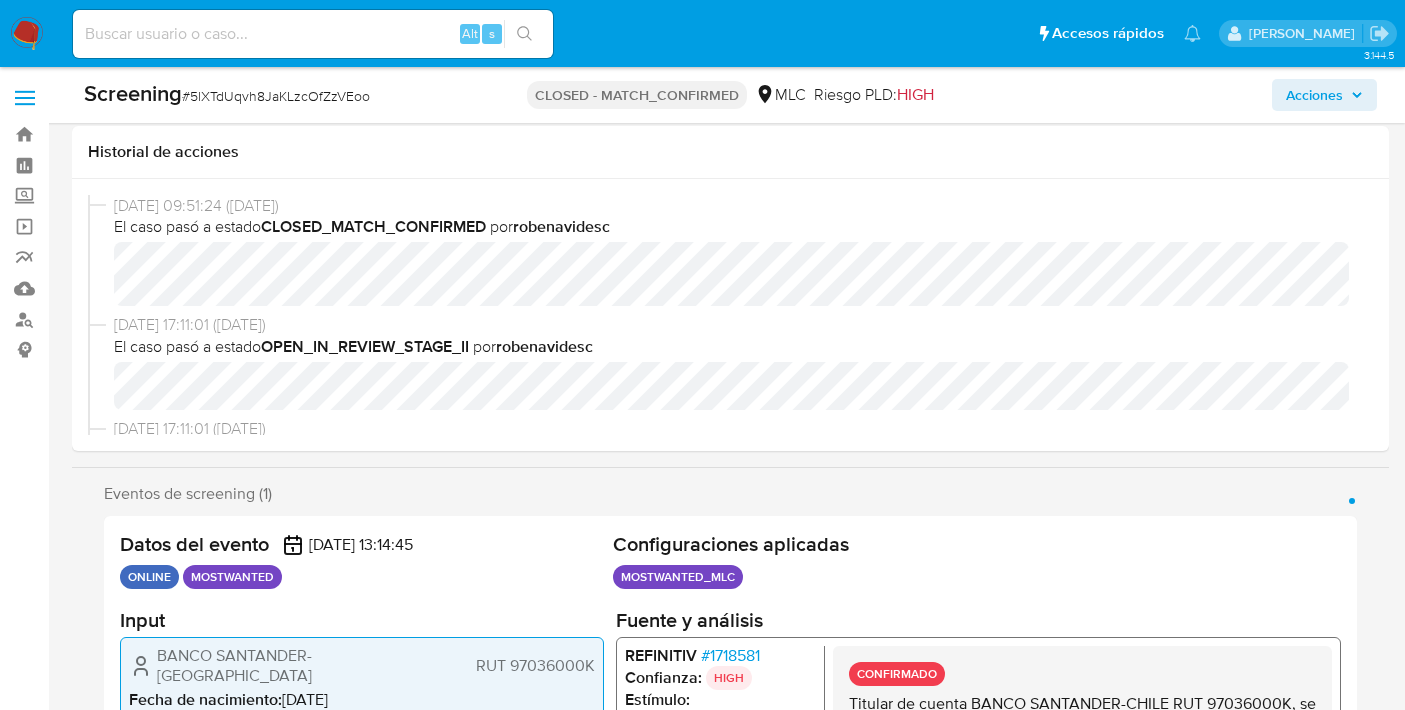 scroll, scrollTop: 330, scrollLeft: 0, axis: vertical 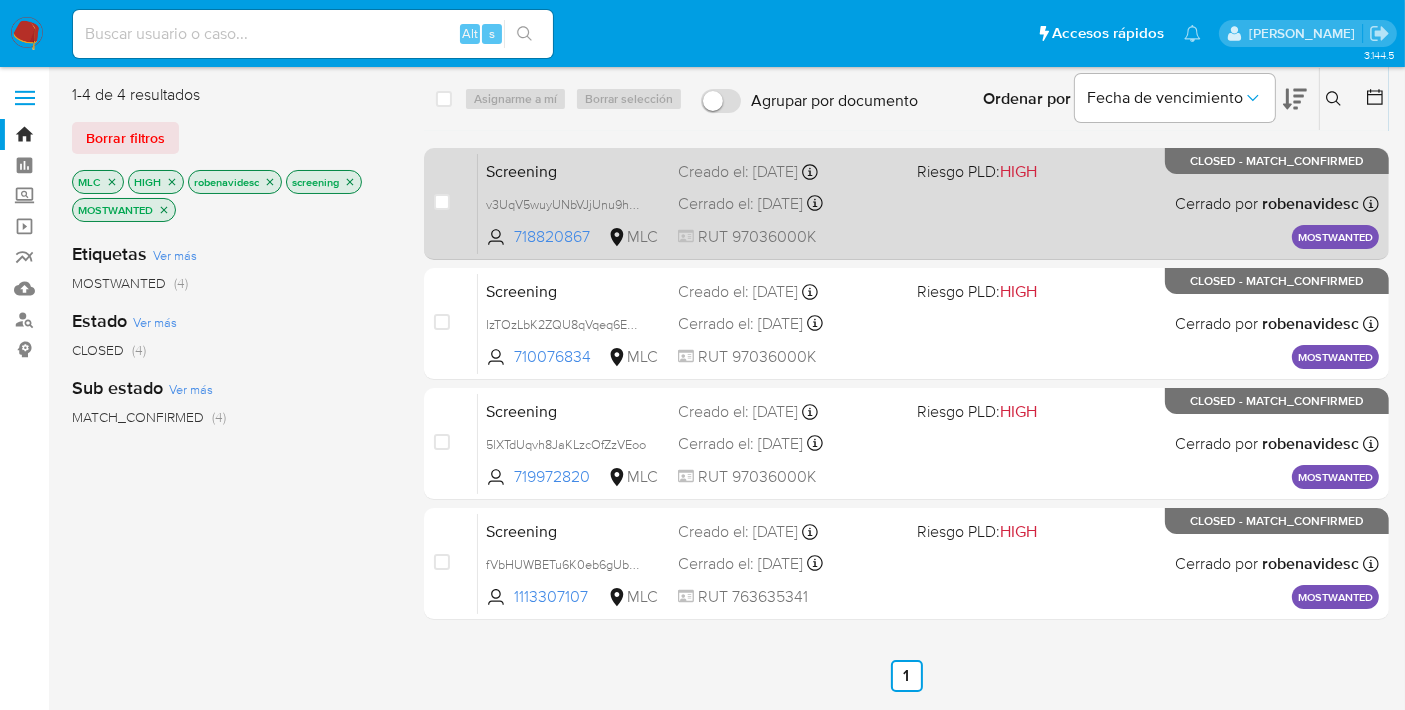click on "Screening v3UqV5wuyUNbVJjUnu9hpcvm 718820867 MLC Riesgo PLD:  HIGH Creado el: 29/04/2025   Creado el: 29/04/2025 06:07:01 Cerrado el: 16/05/2025   Cerrado el: 16/05/2025 16:10:56 RUT   97036000K Cerrado por   robenavidesc   Asignado el: 29/04/2025 08:05:29 MOSTWANTED CLOSED - MATCH_CONFIRMED" at bounding box center [928, 203] 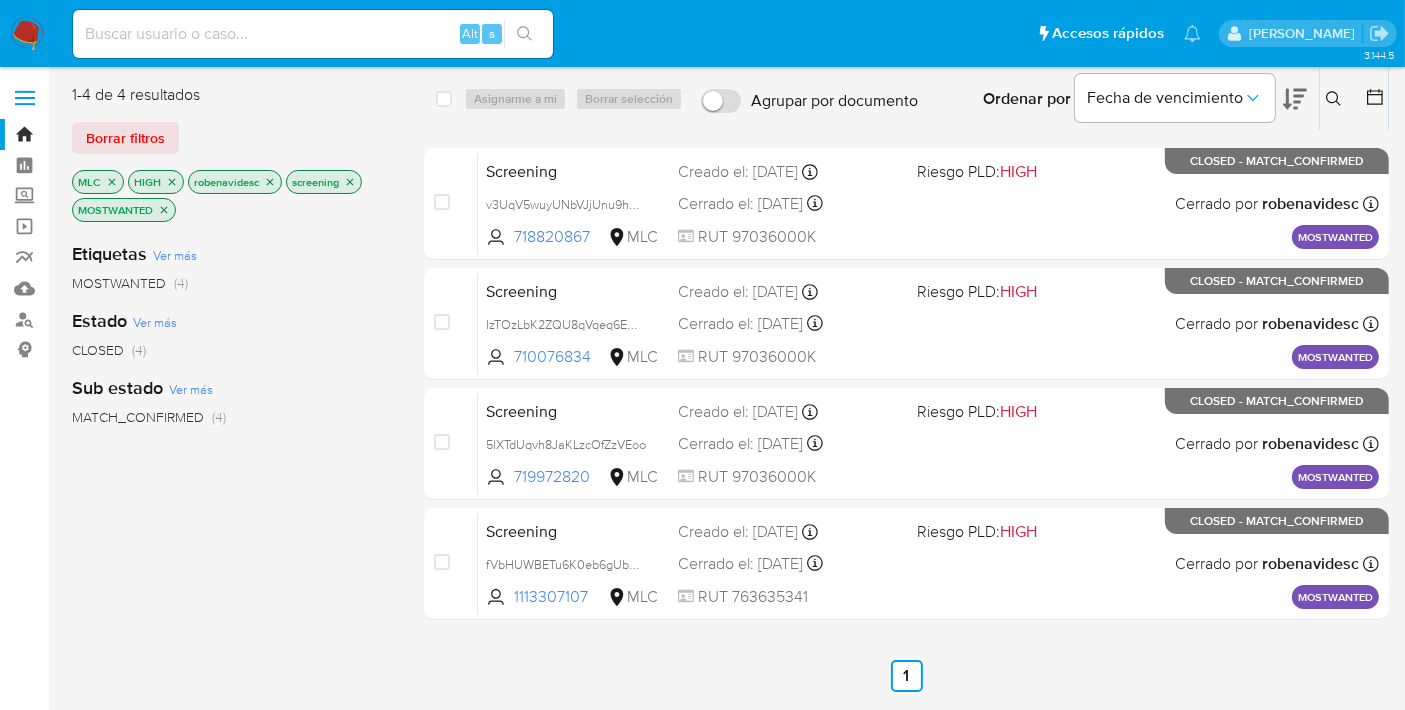 click 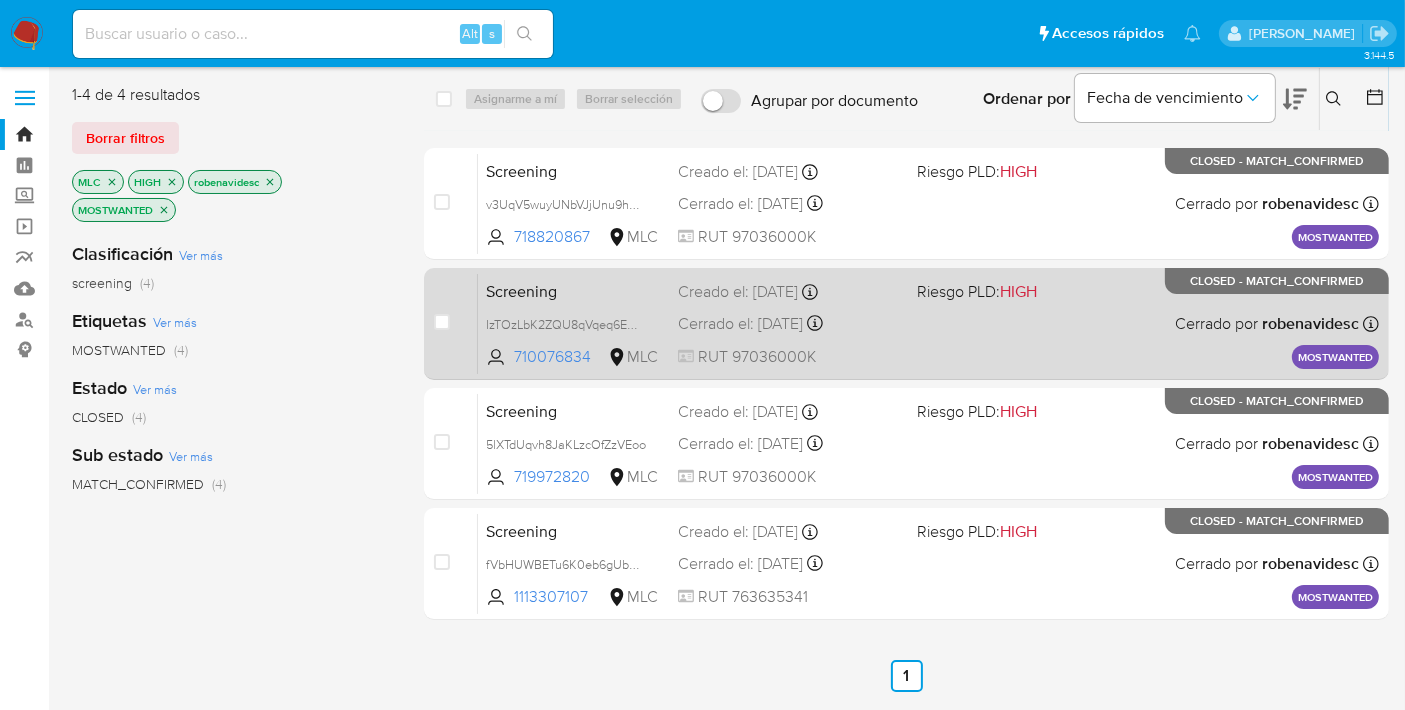 click on "Screening IzTOzLbK2ZQU8qVqeq6EMwxu 710076834 MLC Riesgo PLD:  HIGH Creado el: 16/04/2025   Creado el: 16/04/2025 09:14:48 Cerrado el: 13/05/2025   Cerrado el: 13/05/2025 09:55:33 RUT   97036000K Cerrado por   robenavidesc   Asignado el: 16/04/2025 09:24:46 MOSTWANTED CLOSED - MATCH_CONFIRMED" at bounding box center (928, 323) 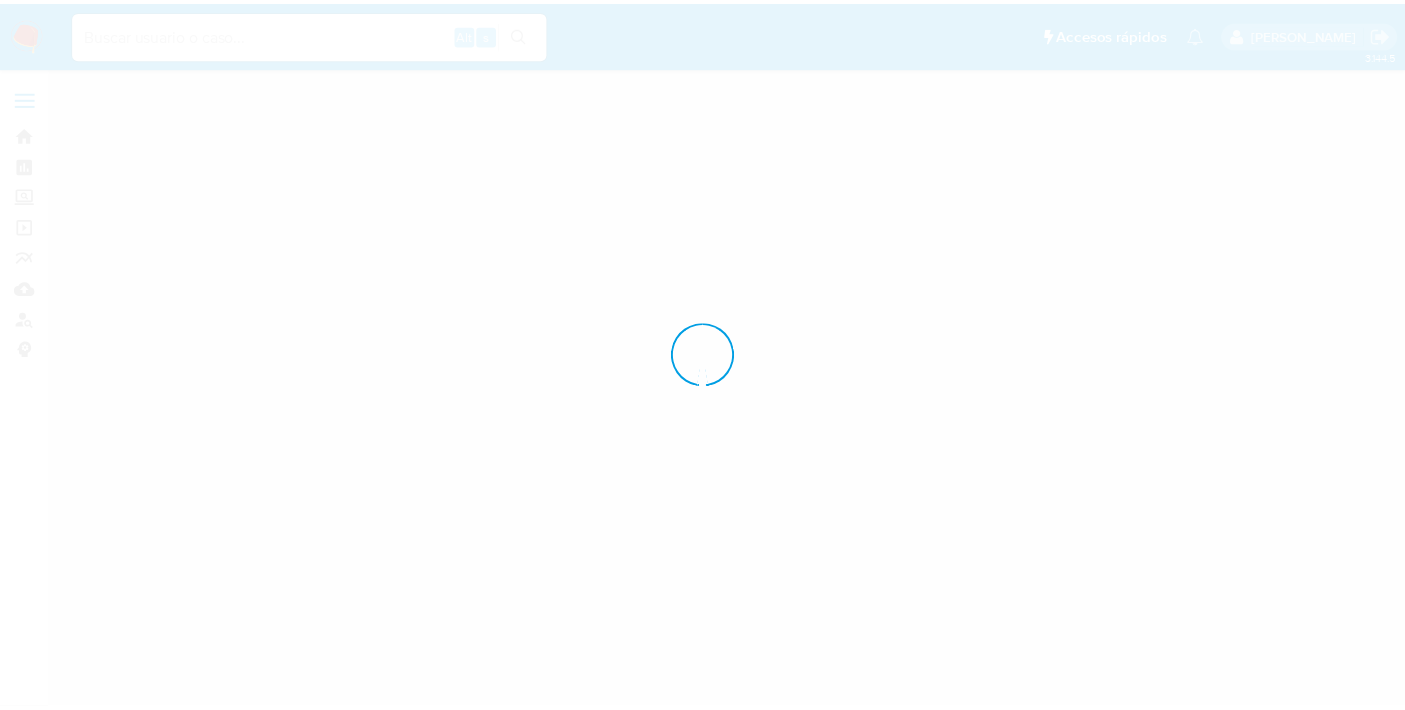 scroll, scrollTop: 0, scrollLeft: 0, axis: both 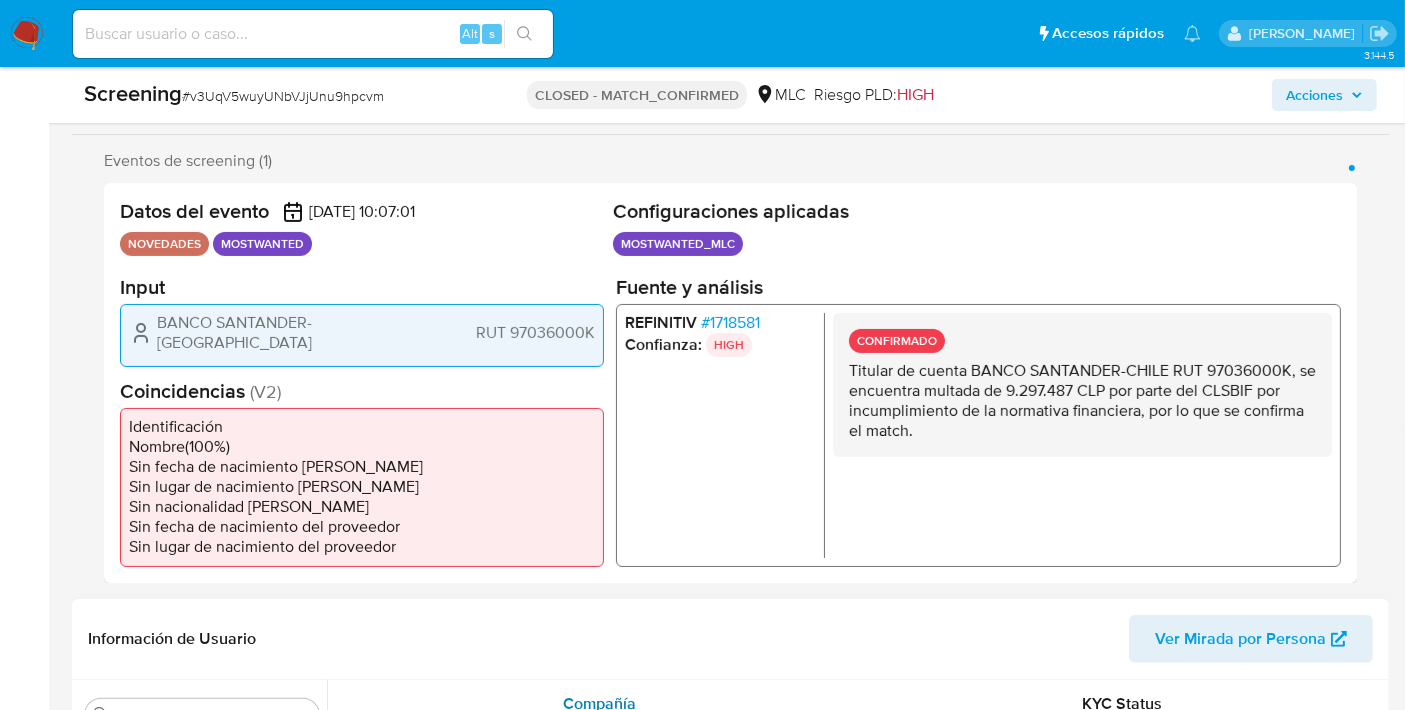 select on "10" 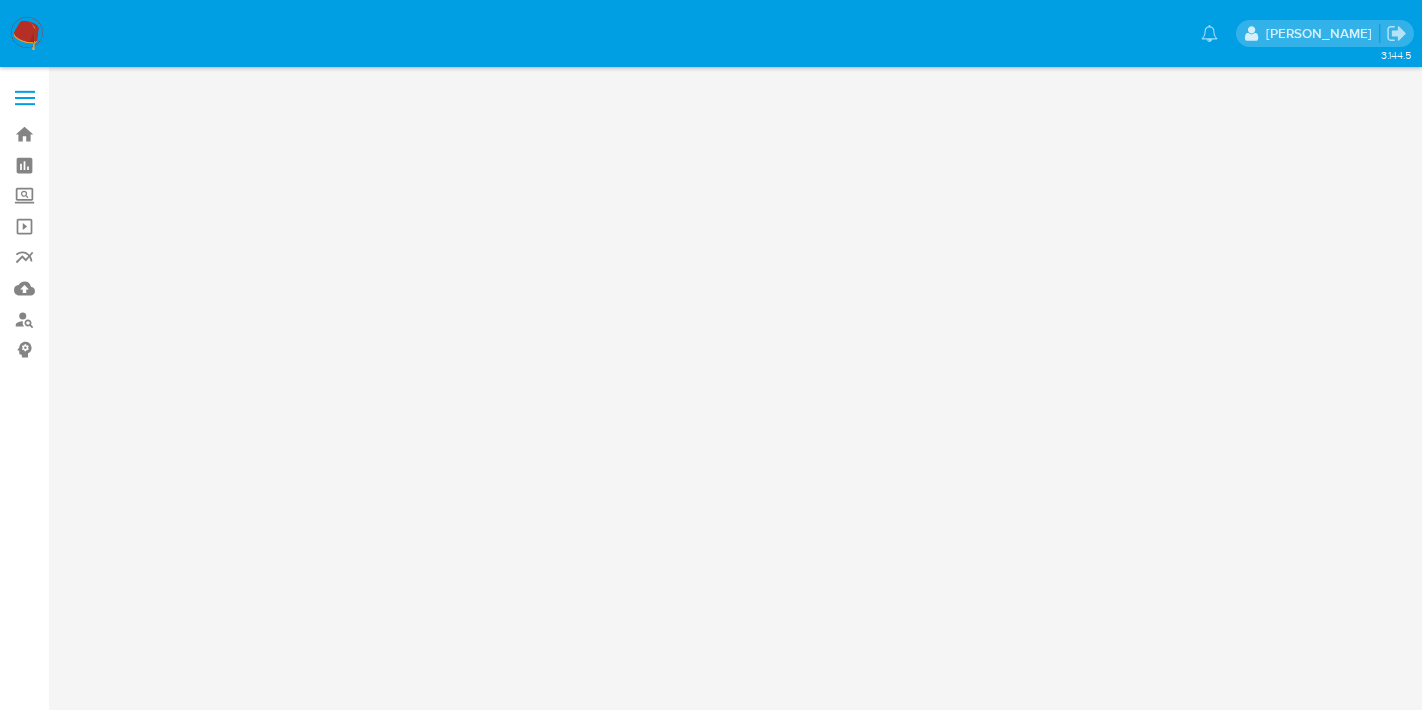 scroll, scrollTop: 0, scrollLeft: 0, axis: both 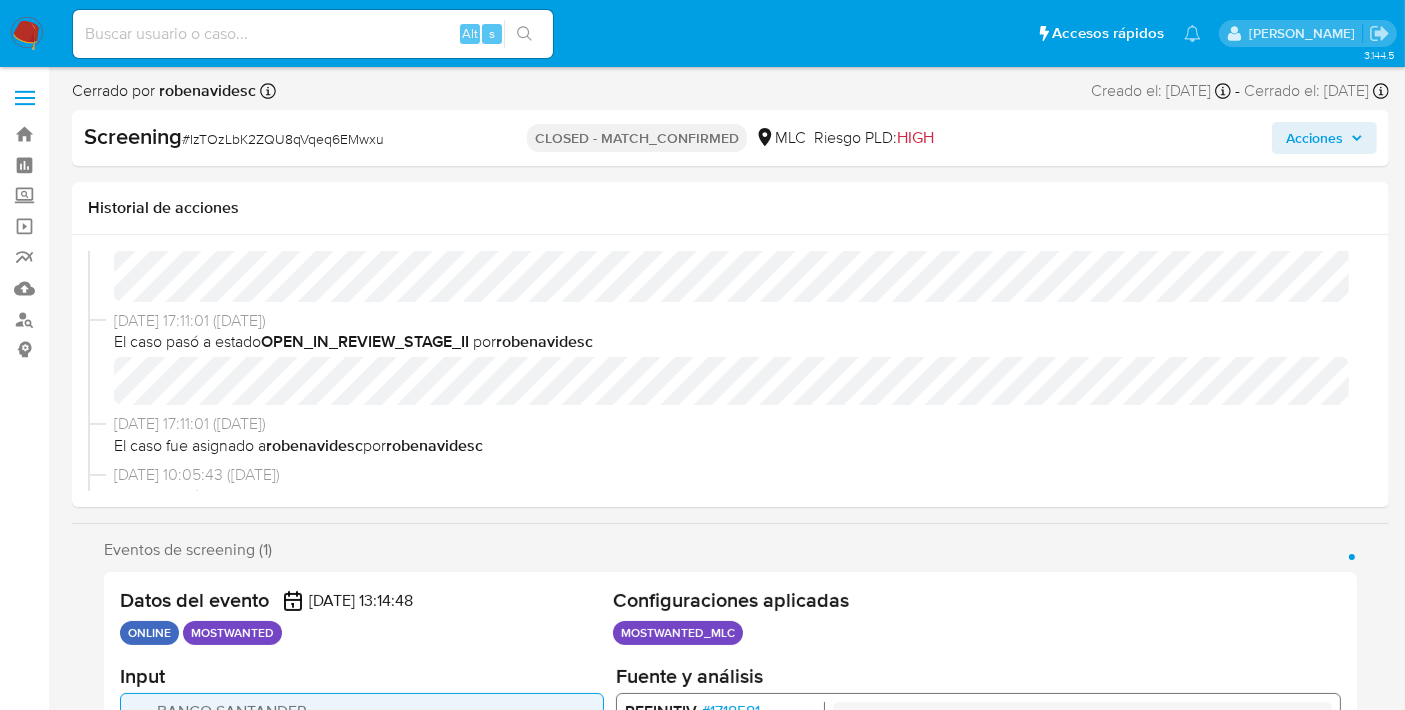 select on "10" 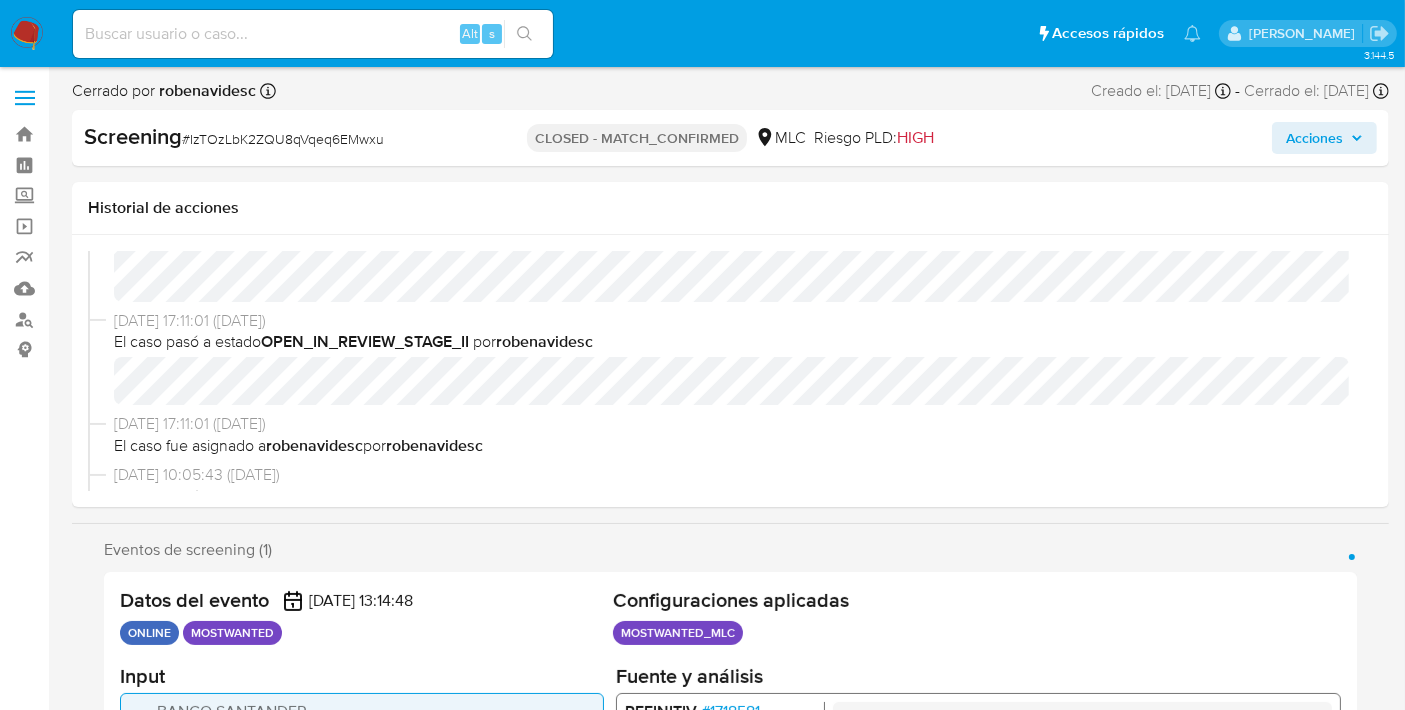 scroll, scrollTop: 333, scrollLeft: 0, axis: vertical 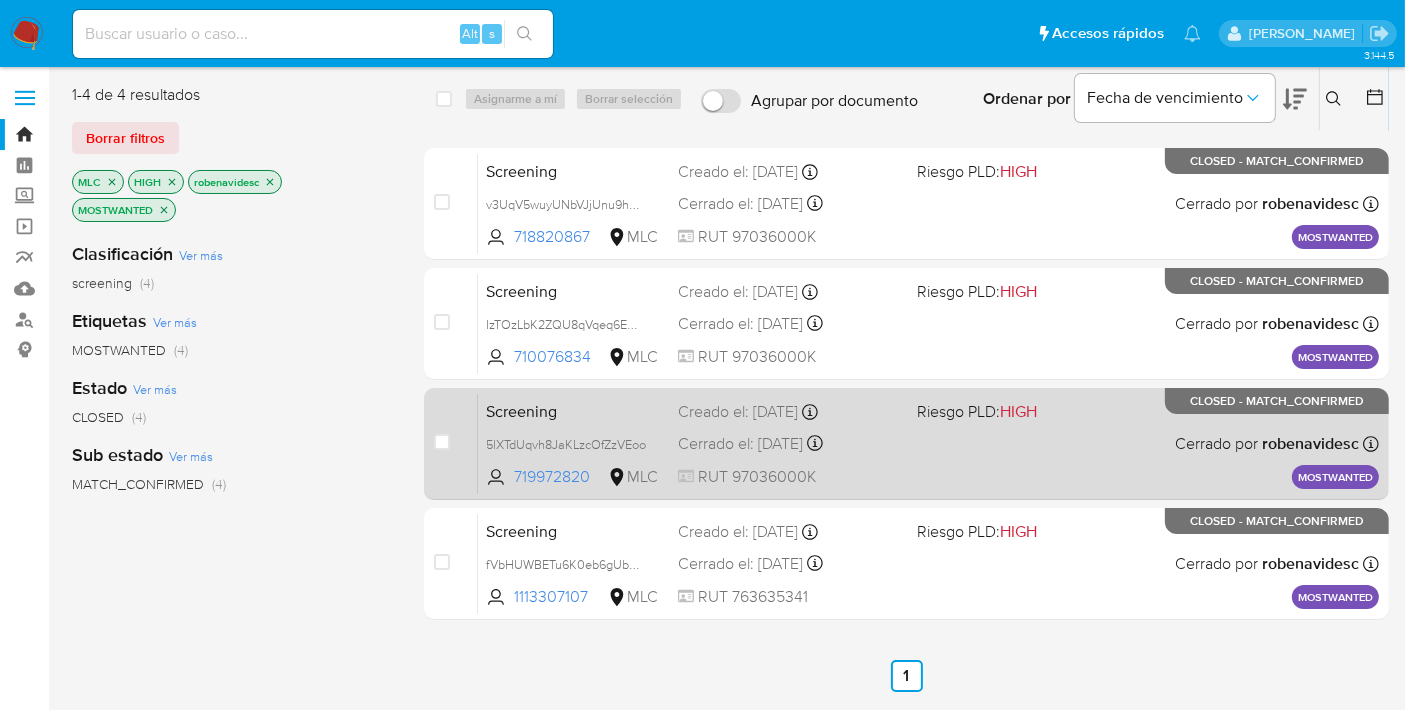 click on "Screening 5lXTdUqvh8JaKLzcOfZzVEoo 719972820 MLC Riesgo PLD:  HIGH Creado el: 16/04/2025   Creado el: 16/04/2025 09:14:45 Cerrado el: 13/05/2025   Cerrado el: 13/05/2025 09:51:24 RUT   97036000K Cerrado por   robenavidesc   Asignado el: 16/04/2025 09:25:51 MOSTWANTED CLOSED - MATCH_CONFIRMED" at bounding box center [928, 443] 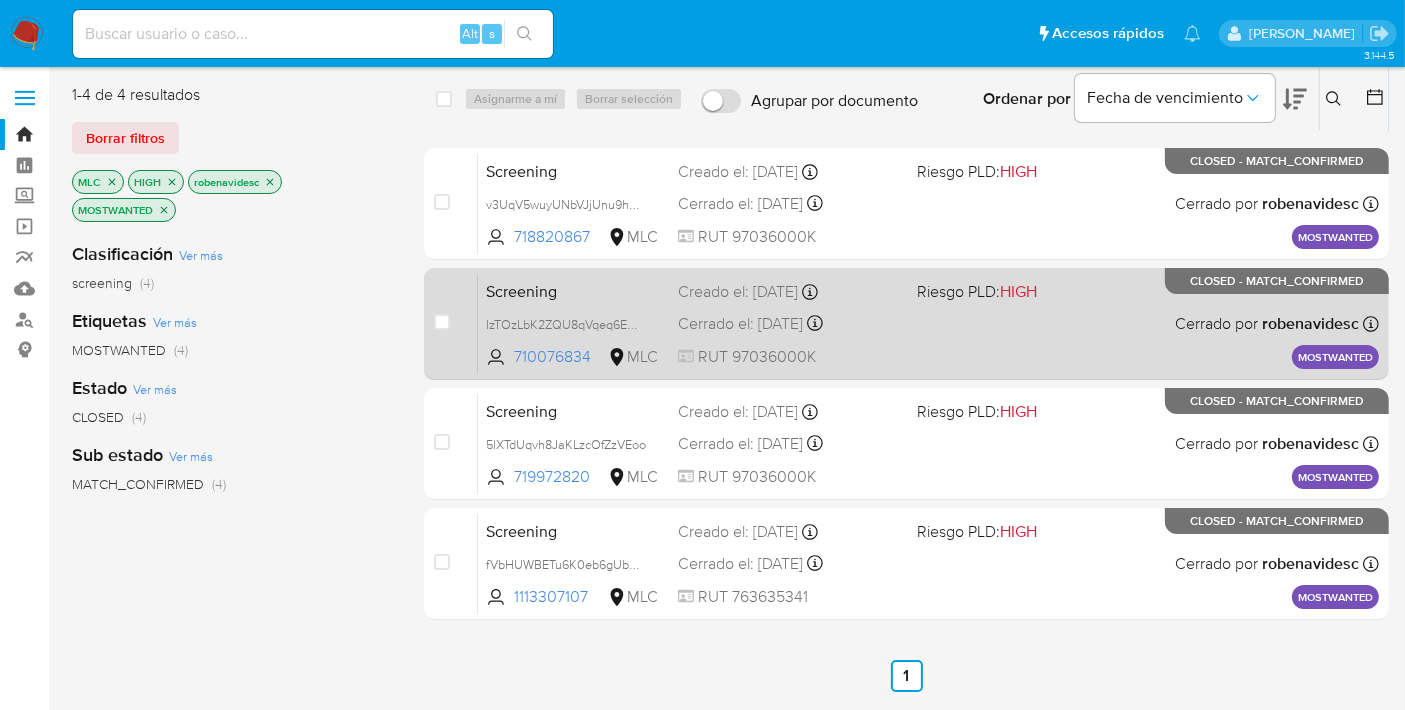 click on "Screening IzTOzLbK2ZQU8qVqeq6EMwxu 710076834 MLC Riesgo PLD:  HIGH Creado el: 16/04/2025   Creado el: 16/04/2025 09:14:48 Cerrado el: 13/05/2025   Cerrado el: 13/05/2025 09:55:33 RUT   97036000K Cerrado por   robenavidesc   Asignado el: 16/04/2025 09:24:46 MOSTWANTED CLOSED - MATCH_CONFIRMED" at bounding box center [928, 323] 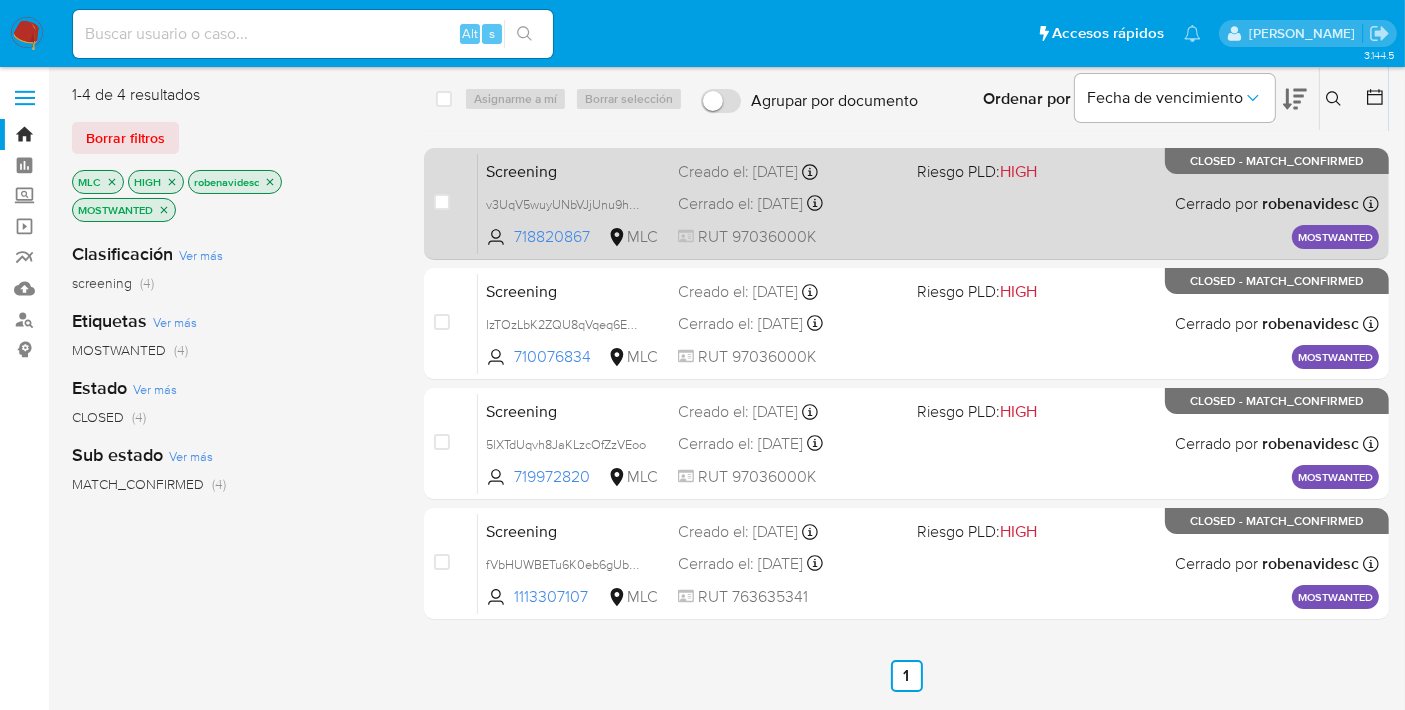 click on "Screening v3UqV5wuyUNbVJjUnu9hpcvm 718820867 MLC Riesgo PLD:  HIGH Creado el: 29/04/2025   Creado el: 29/04/2025 06:07:01 Cerrado el: 16/05/2025   Cerrado el: 16/05/2025 16:10:56 RUT   97036000K Cerrado por   robenavidesc   Asignado el: 29/04/2025 08:05:29 MOSTWANTED CLOSED - MATCH_CONFIRMED" at bounding box center (928, 203) 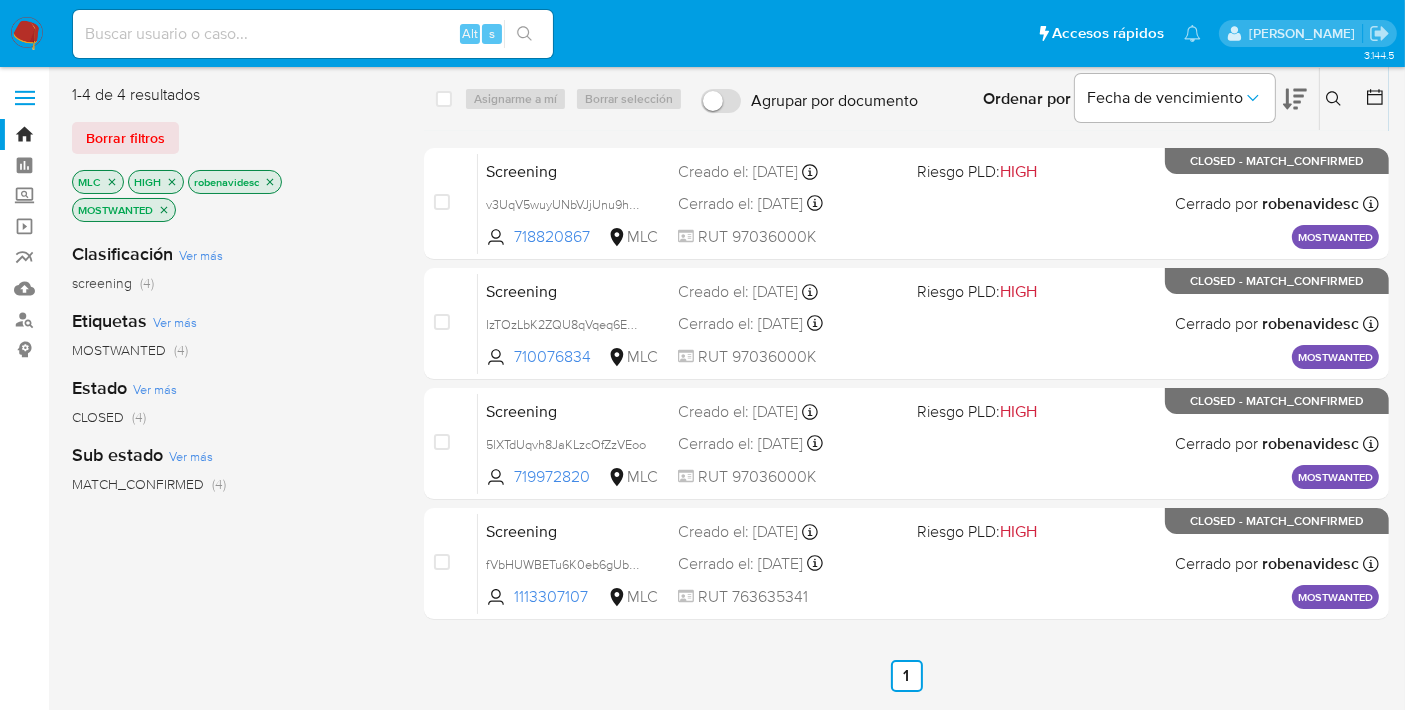 click 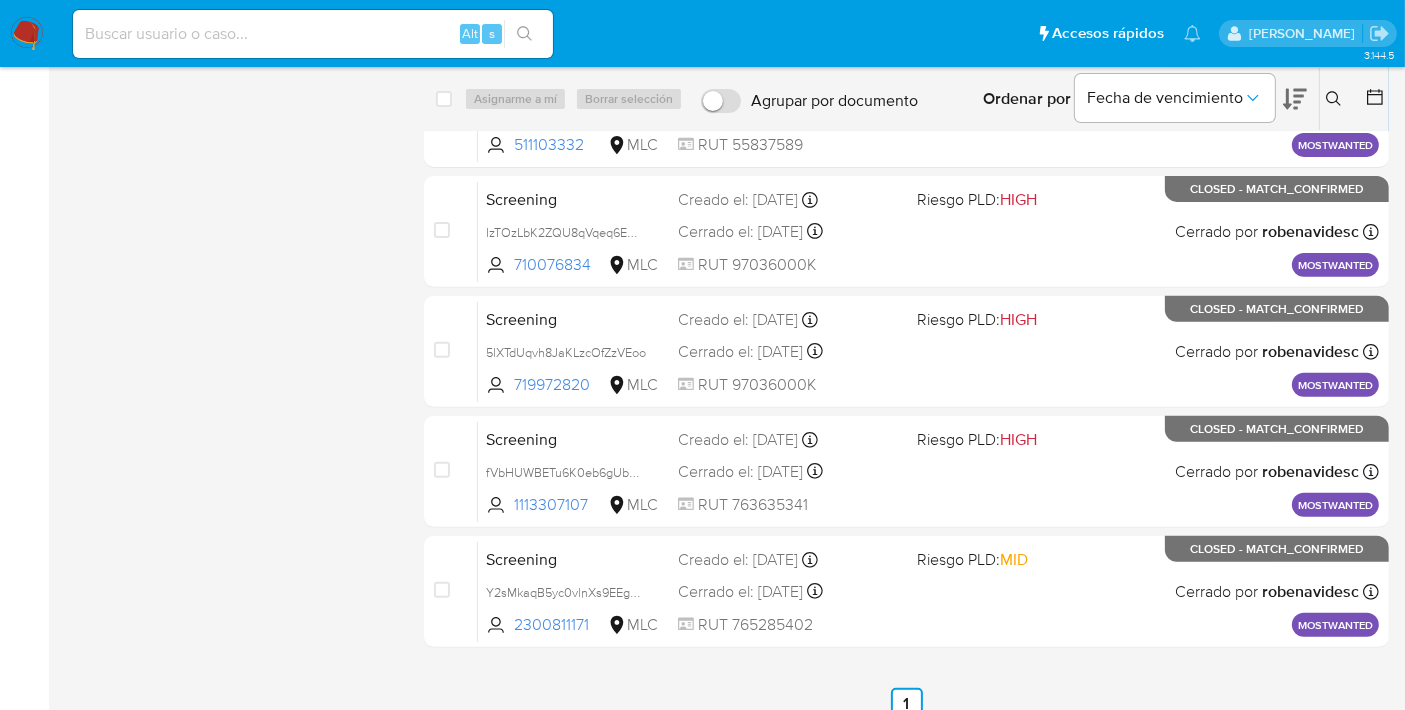scroll, scrollTop: 714, scrollLeft: 0, axis: vertical 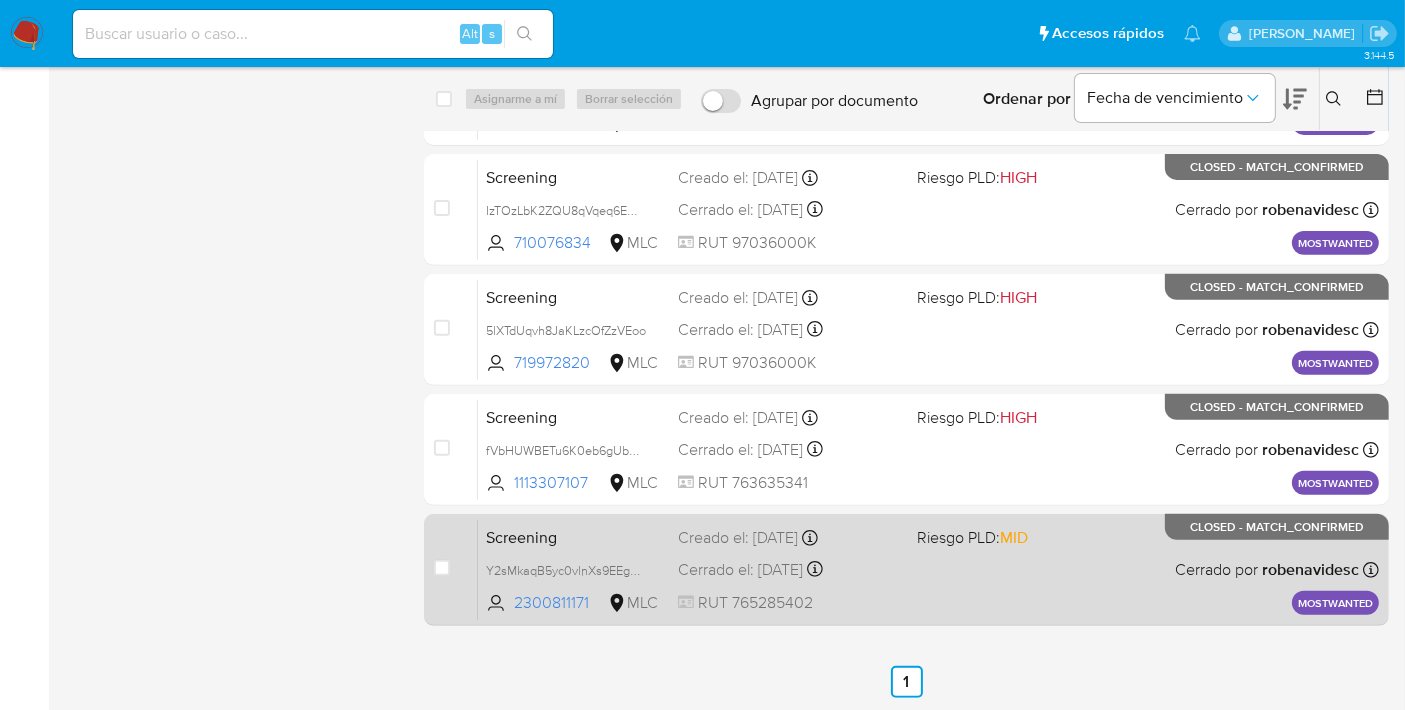 click on "Screening Y2sMkaqB5yc0vlnXs9EEgxy8 2300811171 MLC Riesgo PLD:  MID Creado el: 14/04/2025   Creado el: 14/04/2025 13:39:44 Cerrado el: 12/05/2025   Cerrado el: 12/05/2025 16:45:52 RUT   765285402 Cerrado por   robenavidesc   Asignado el: 14/04/2025 13:53:38 MOSTWANTED CLOSED - MATCH_CONFIRMED" at bounding box center (928, 569) 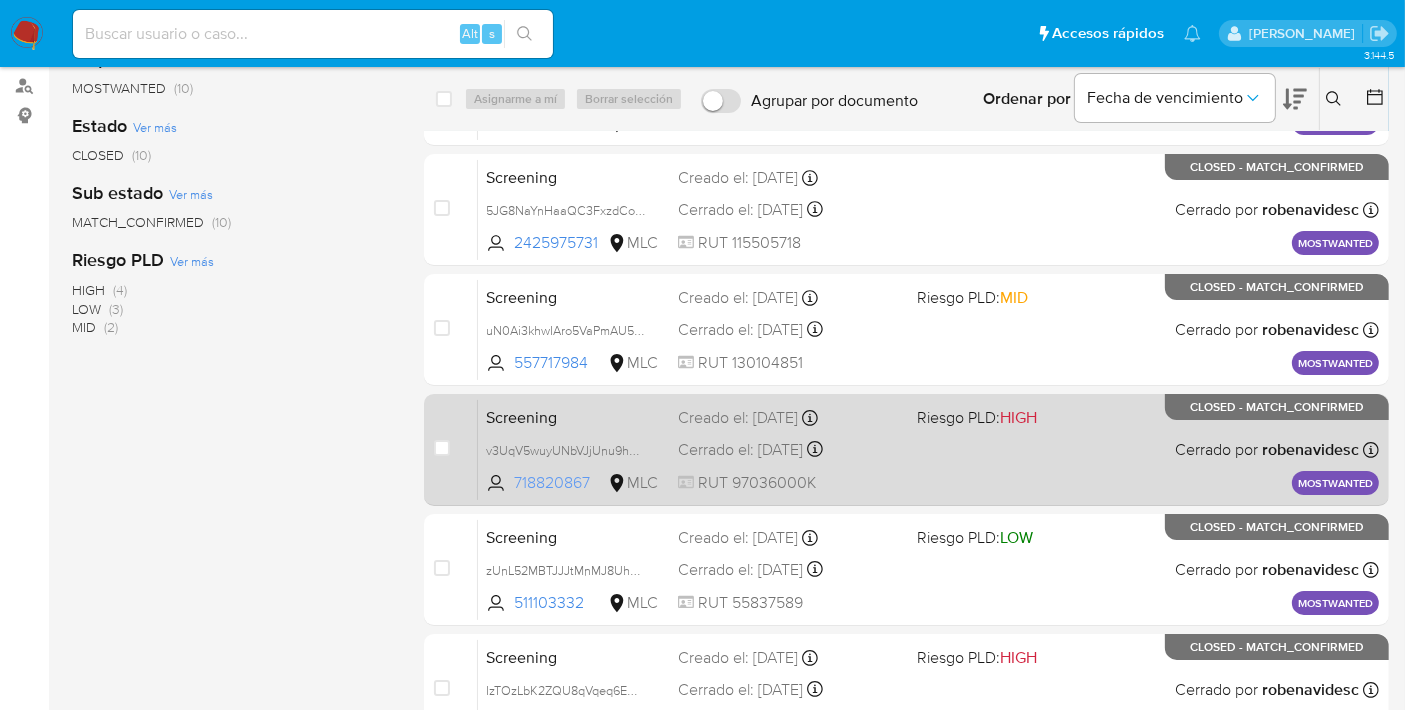 scroll, scrollTop: 269, scrollLeft: 0, axis: vertical 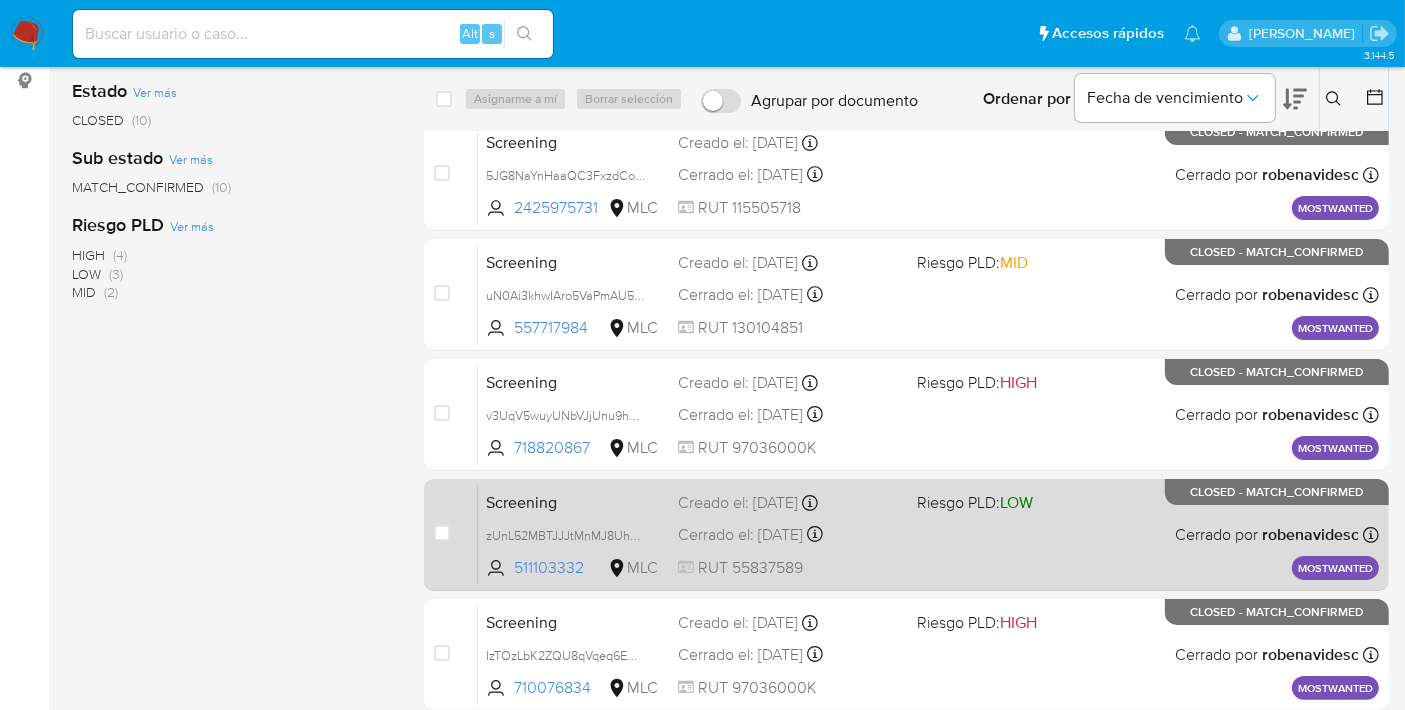 click on "Screening zUnL52MBTJJJtMnMJ8UhzNHY 511103332 MLC Riesgo PLD:  LOW Creado el: 18/04/2025   Creado el: 18/04/2025 13:17:48 Cerrado el: 13/05/2025   Cerrado el: 13/05/2025 10:08:16 RUT   55837589 Cerrado por   robenavidesc   Asignado el: 21/04/2025 08:44:20 MOSTWANTED CLOSED - MATCH_CONFIRMED" at bounding box center (928, 534) 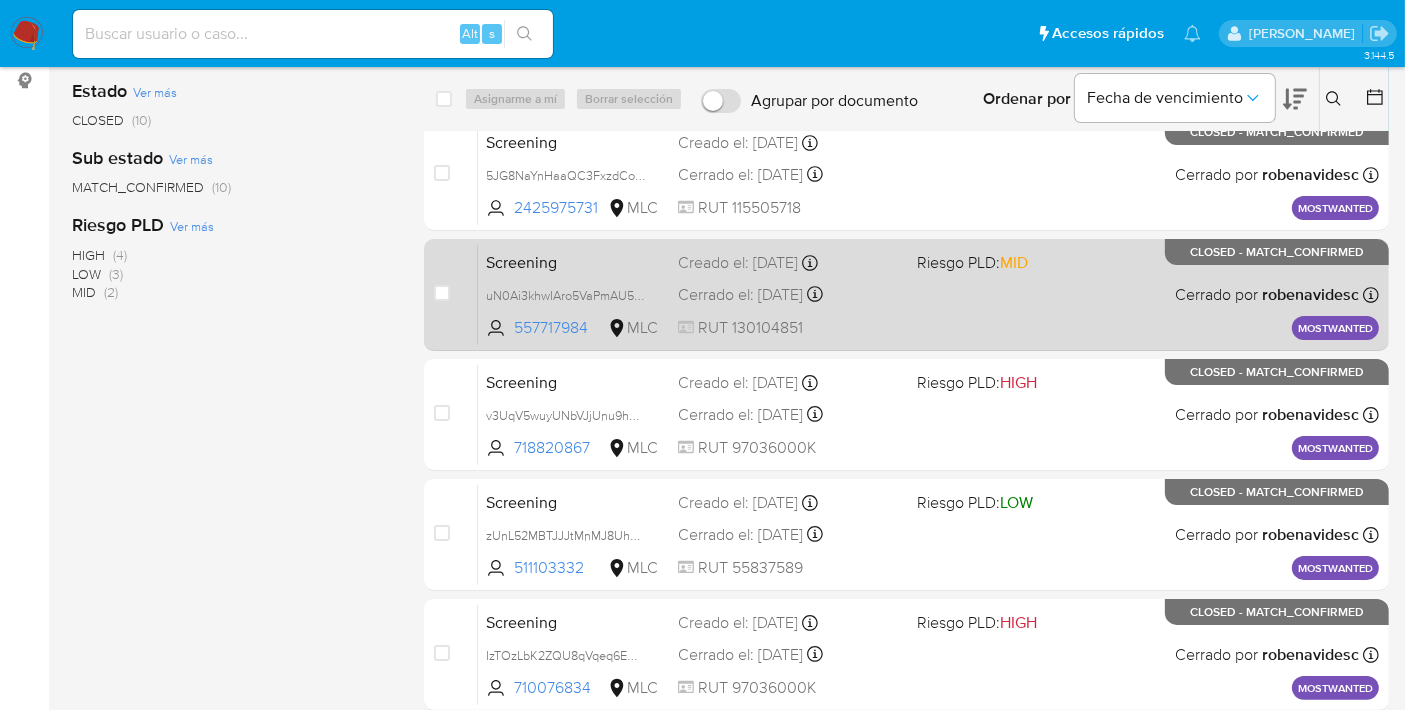 click on "Screening uN0Ai3khwIAro5VaPmAU5LPy 557717984 MLC Riesgo PLD:  MID Creado el: 01/05/2025   Creado el: 01/05/2025 12:30:51 Cerrado el: 16/05/2025   Cerrado el: 16/05/2025 16:41:23 RUT   130104851 Cerrado por   robenavidesc   Asignado el: 06/05/2025 07:23:40 MOSTWANTED CLOSED - MATCH_CONFIRMED" at bounding box center [928, 294] 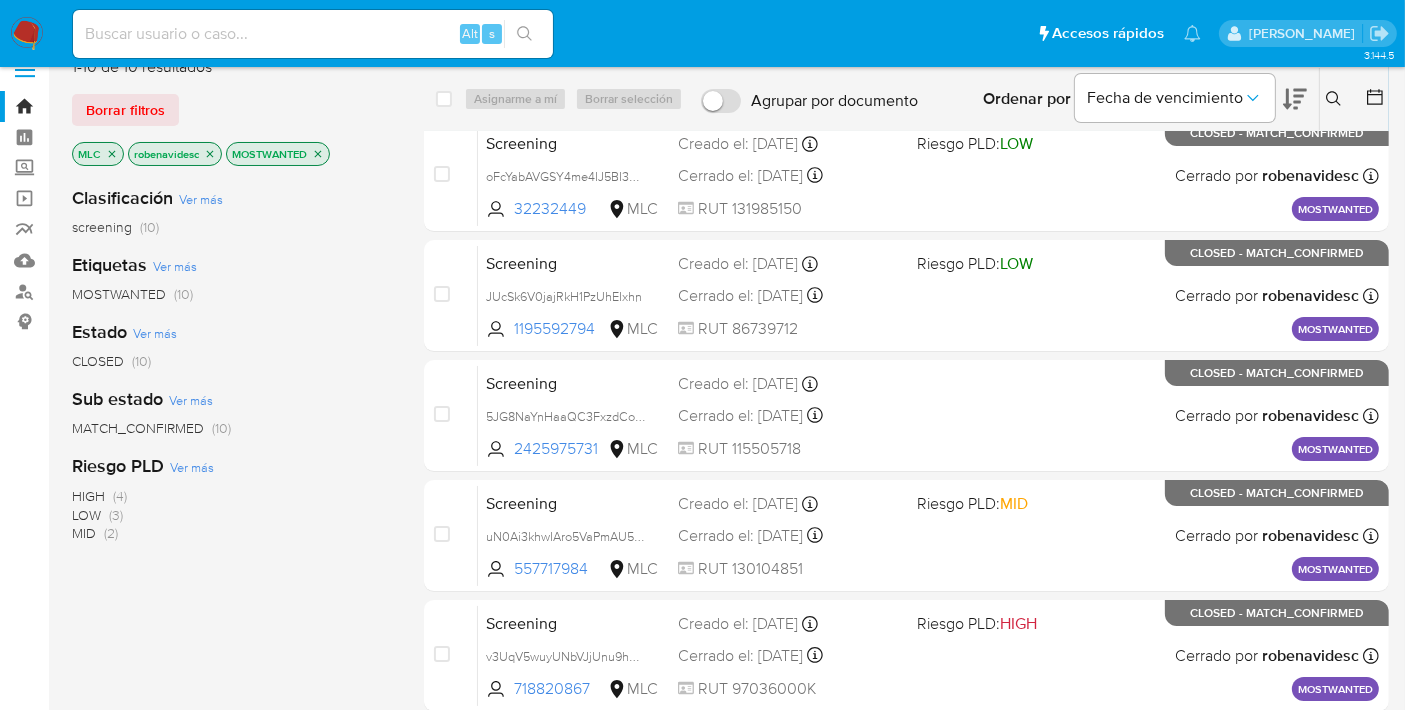 scroll, scrollTop: 0, scrollLeft: 0, axis: both 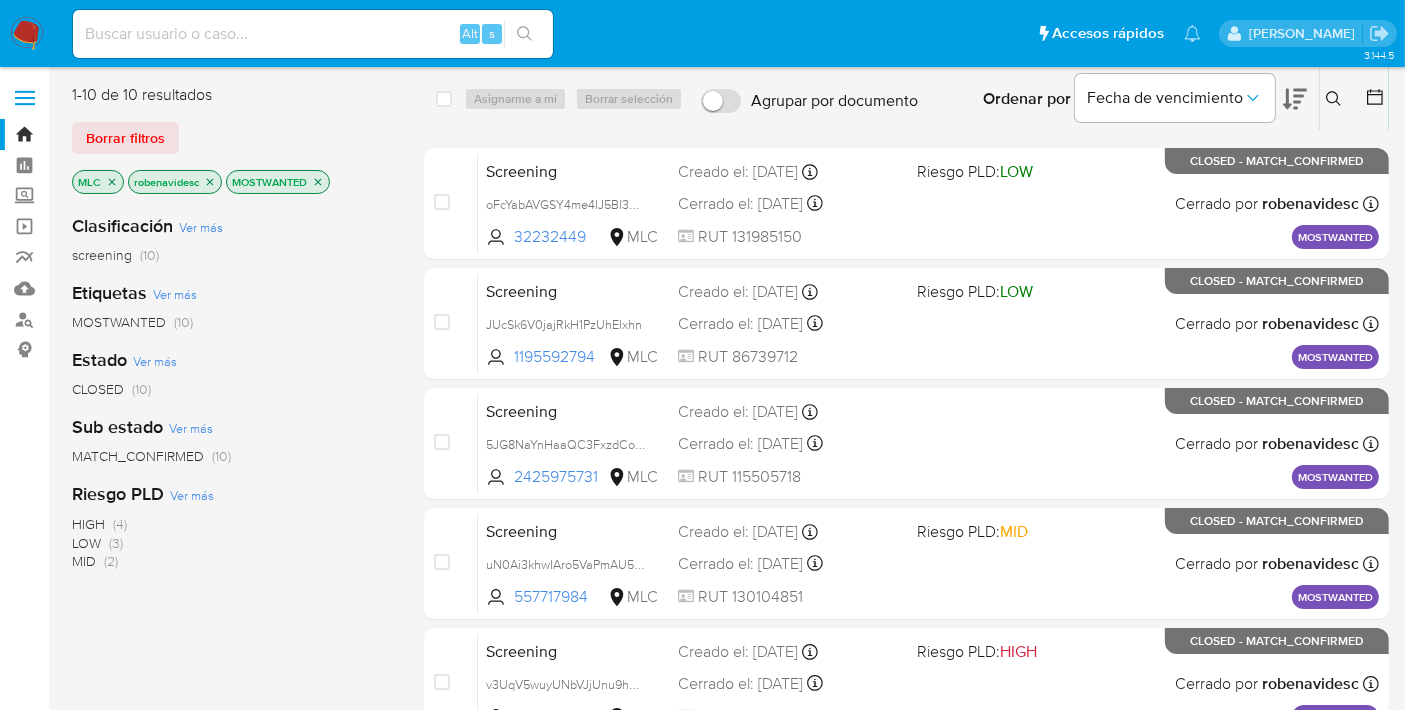 click 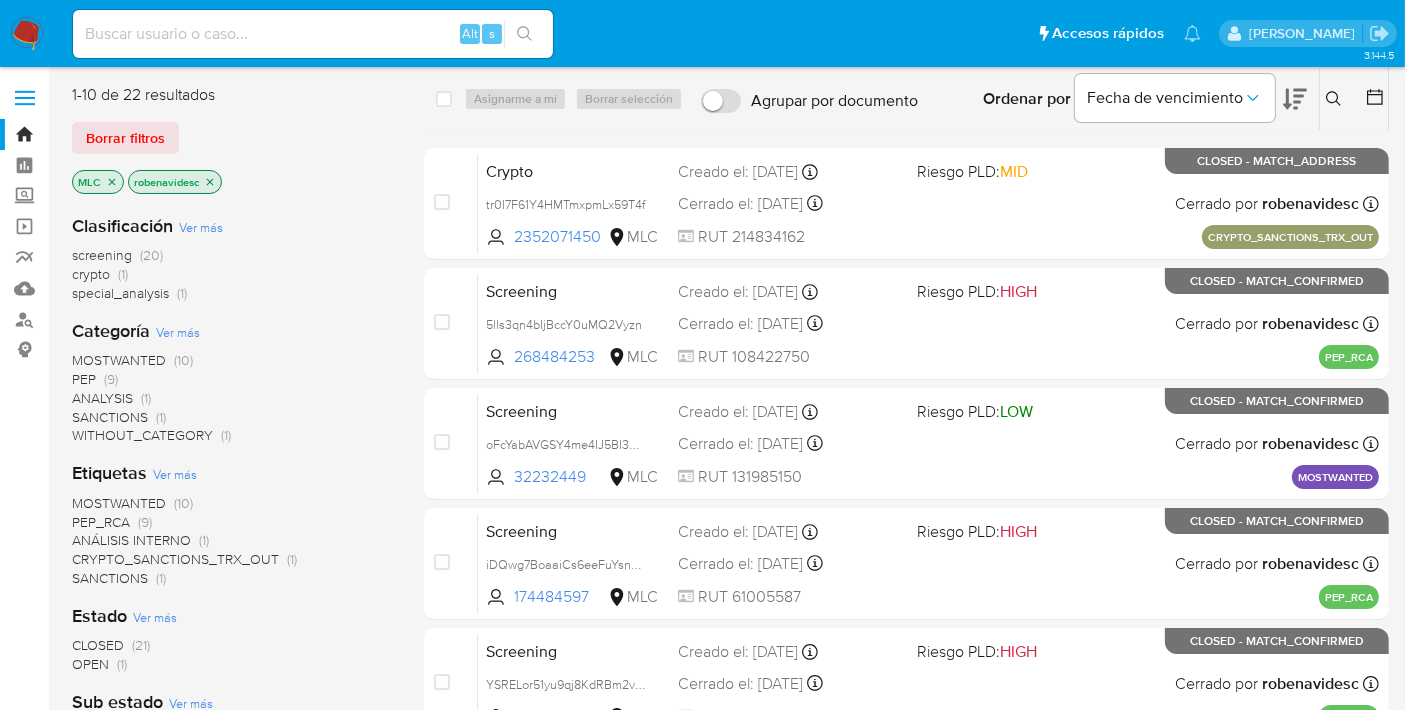 click on "PEP_RCA" at bounding box center (101, 522) 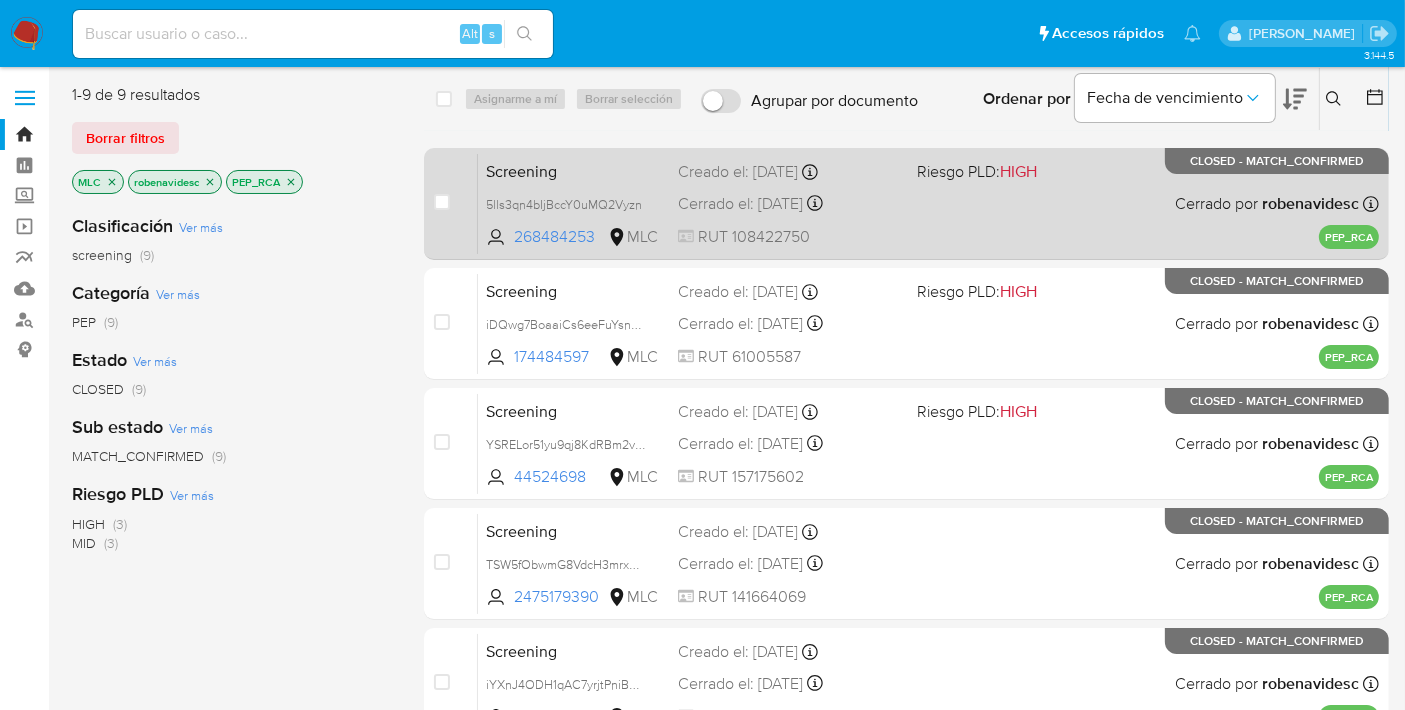 click on "Screening 5lls3qn4bIjBccY0uMQ2Vyzn 268484253 MLC Riesgo PLD:  HIGH Creado el: 25/06/2025   Creado el: 25/06/2025 06:05:46 Cerrado el: 09/07/2025   Cerrado el: 09/07/2025 13:28:07 RUT   108422750 Cerrado por   robenavidesc   Asignado el: 25/06/2025 07:07:43 PEP_RCA CLOSED - MATCH_CONFIRMED" at bounding box center (928, 203) 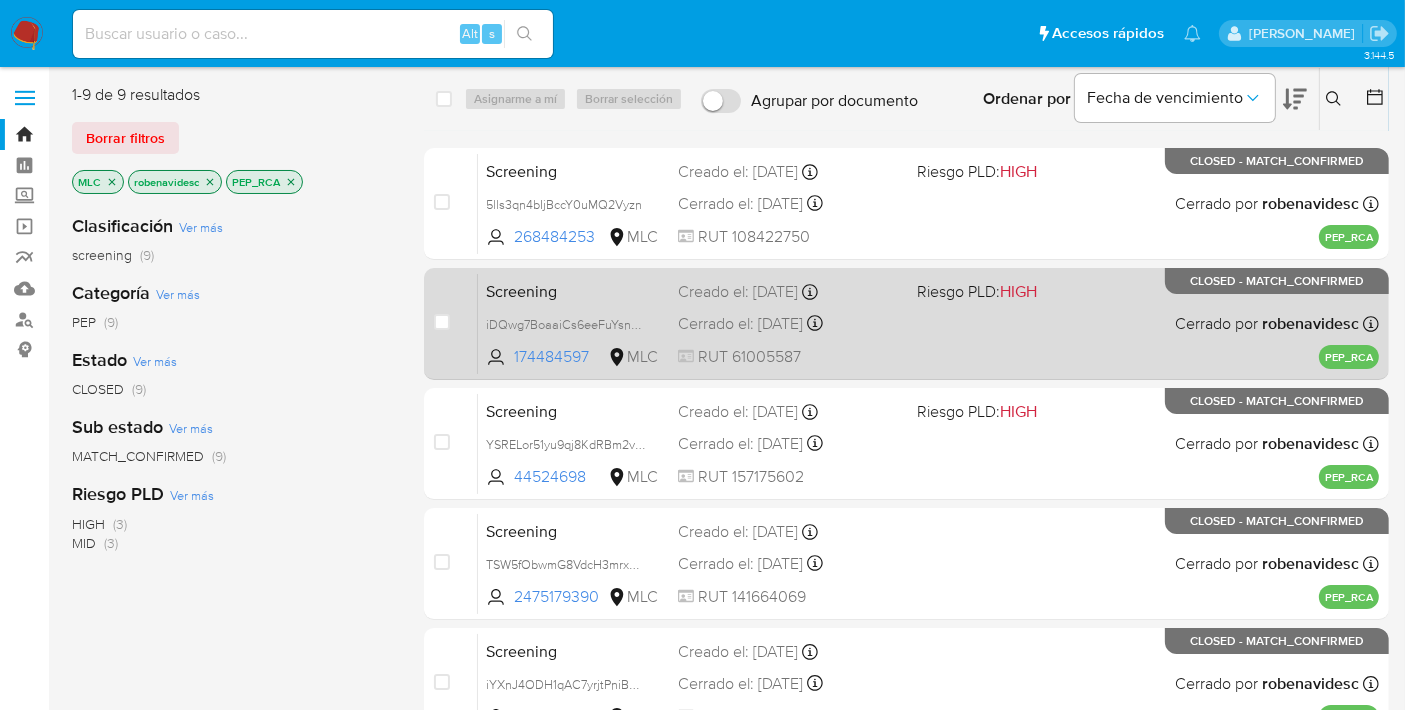 click on "Screening iDQwg7BoaaiCs6eeFuYsnZ95 174484597 MLC Riesgo PLD:  HIGH Creado el: 17/06/2025   Creado el: 17/06/2025 06:06:08 Cerrado el: 19/06/2025   Cerrado el: 19/06/2025 18:29:07 RUT   61005587 Cerrado por   robenavidesc   Asignado el: 18/06/2025 07:49:04 PEP_RCA CLOSED - MATCH_CONFIRMED" at bounding box center (928, 323) 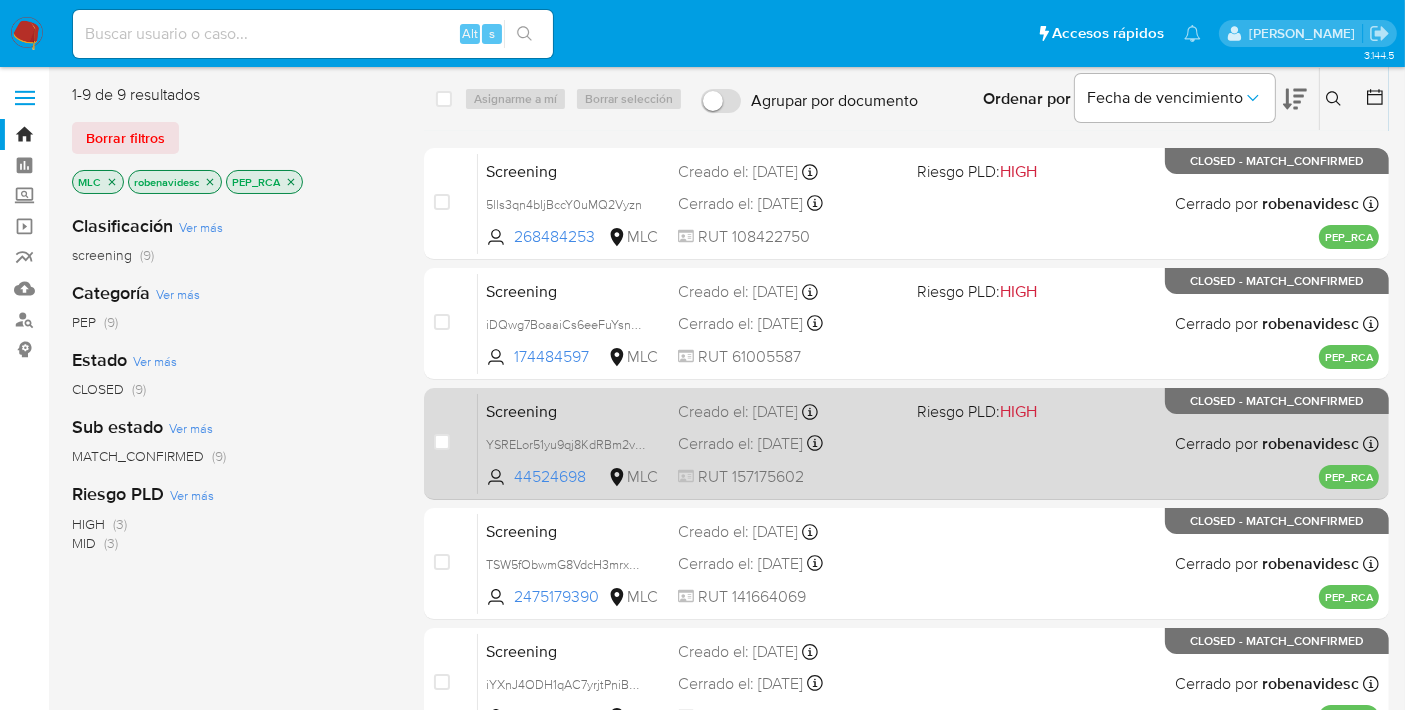 click on "Screening YSRELor51yu9qj8KdRBm2vhz 44524698 MLC Riesgo PLD:  HIGH Creado el: 16/06/2025   Creado el: 16/06/2025 06:06:28 Cerrado el: 25/06/2025   Cerrado el: 25/06/2025 10:46:52 RUT   157175602 Cerrado por   robenavidesc   Asignado el: 17/06/2025 07:20:45 PEP_RCA CLOSED - MATCH_CONFIRMED" at bounding box center (928, 443) 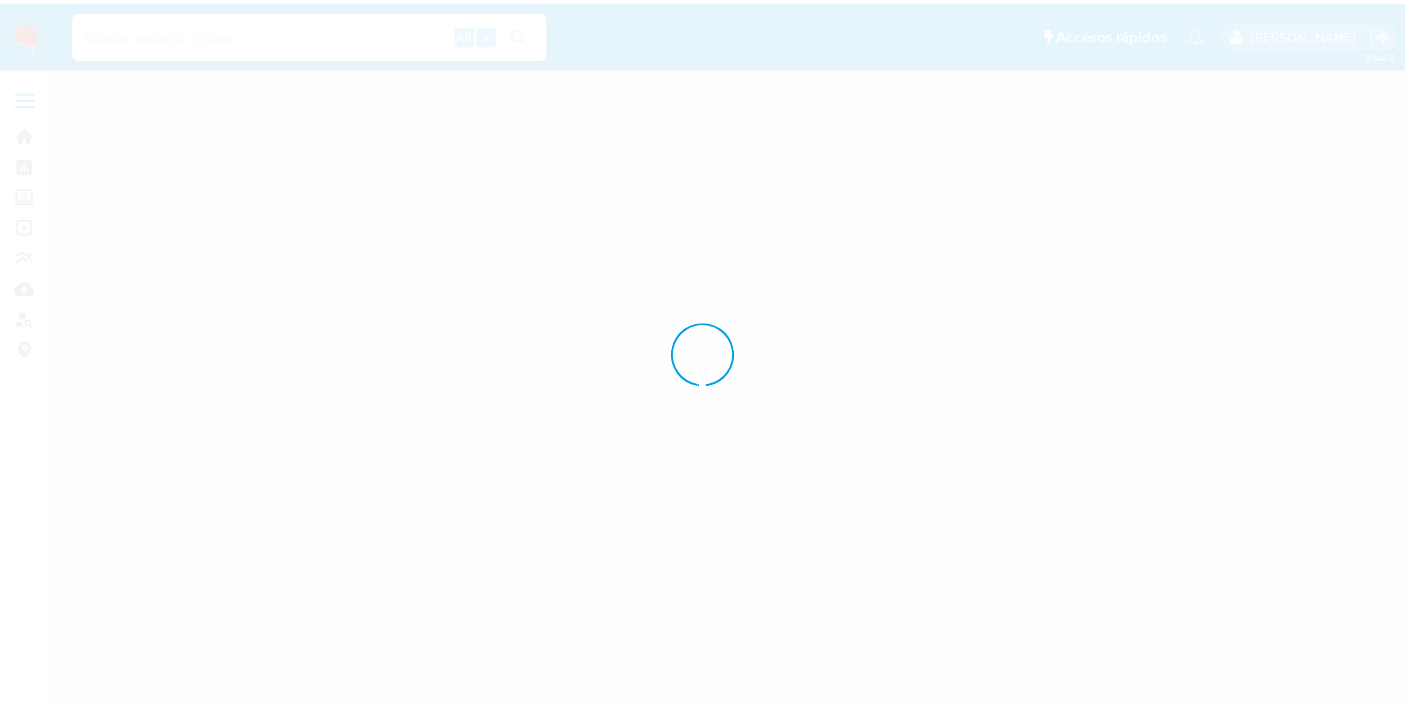 scroll, scrollTop: 0, scrollLeft: 0, axis: both 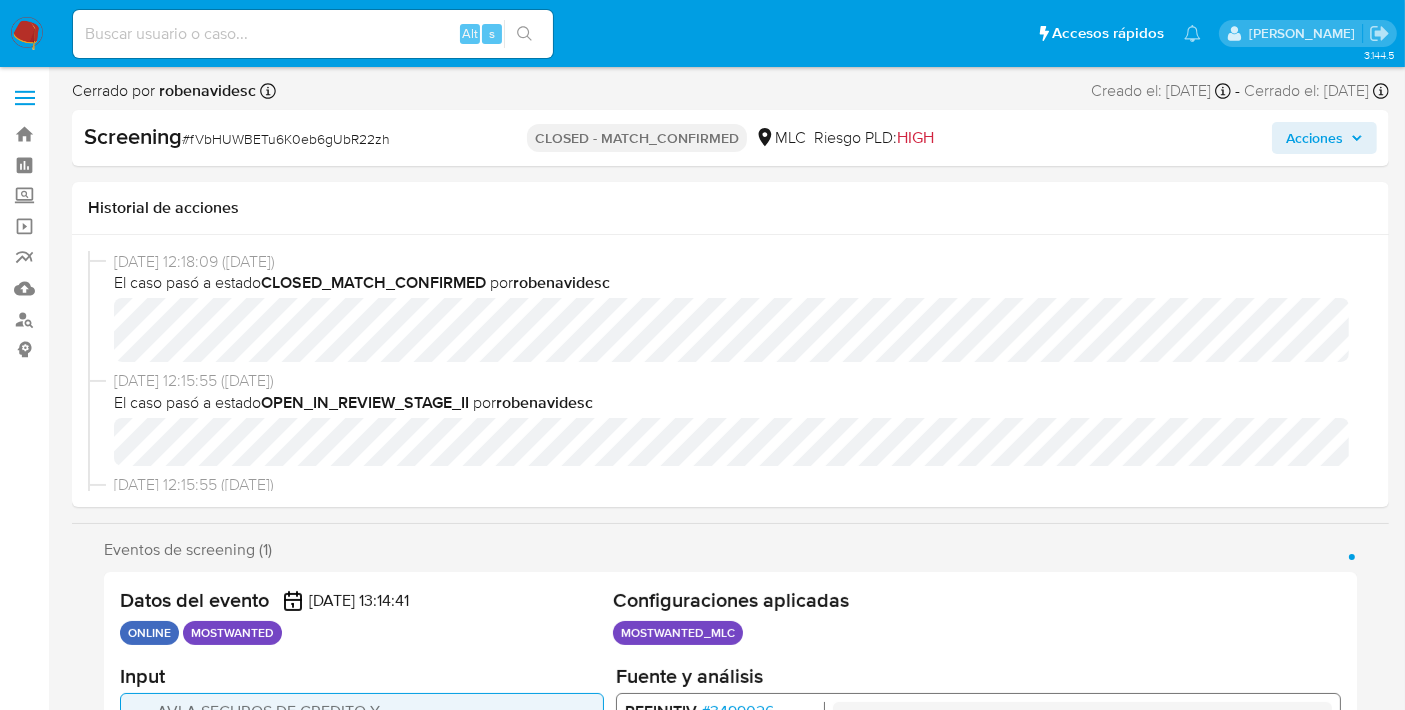 select on "10" 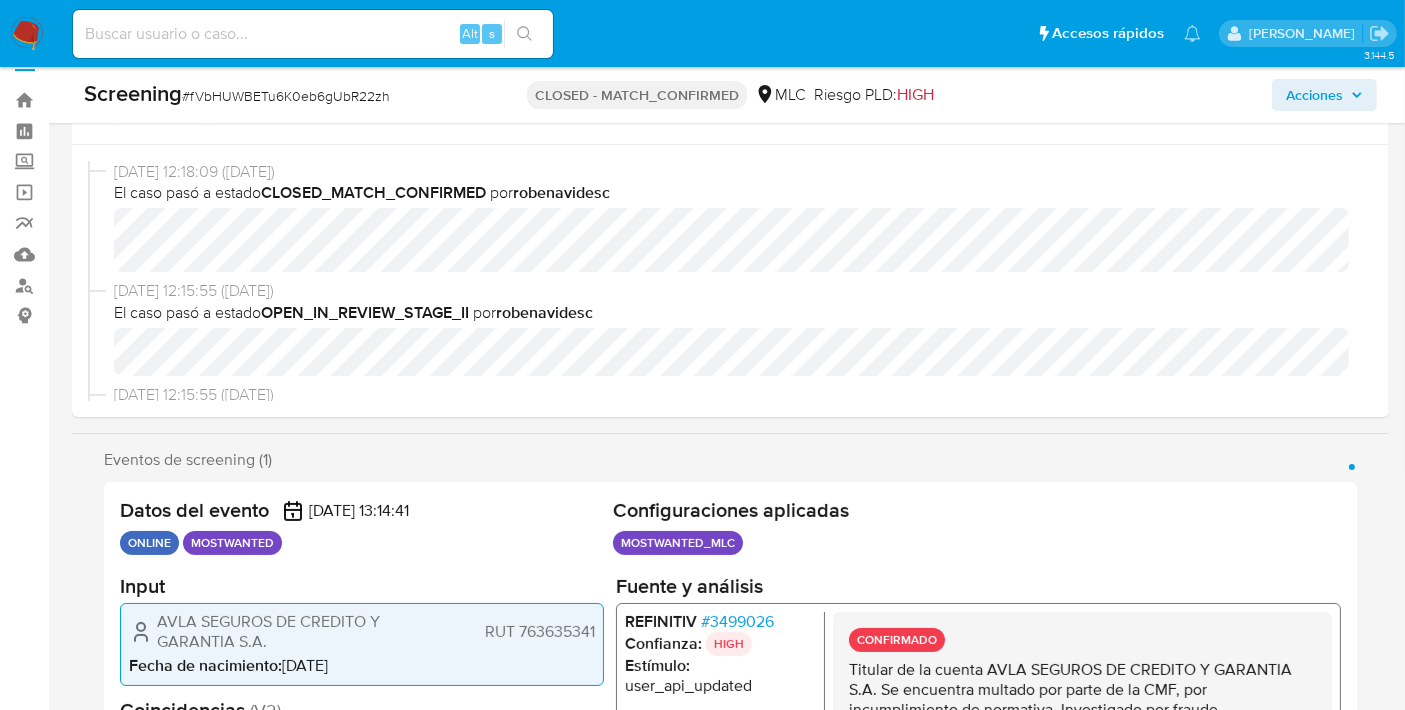 scroll, scrollTop: 0, scrollLeft: 0, axis: both 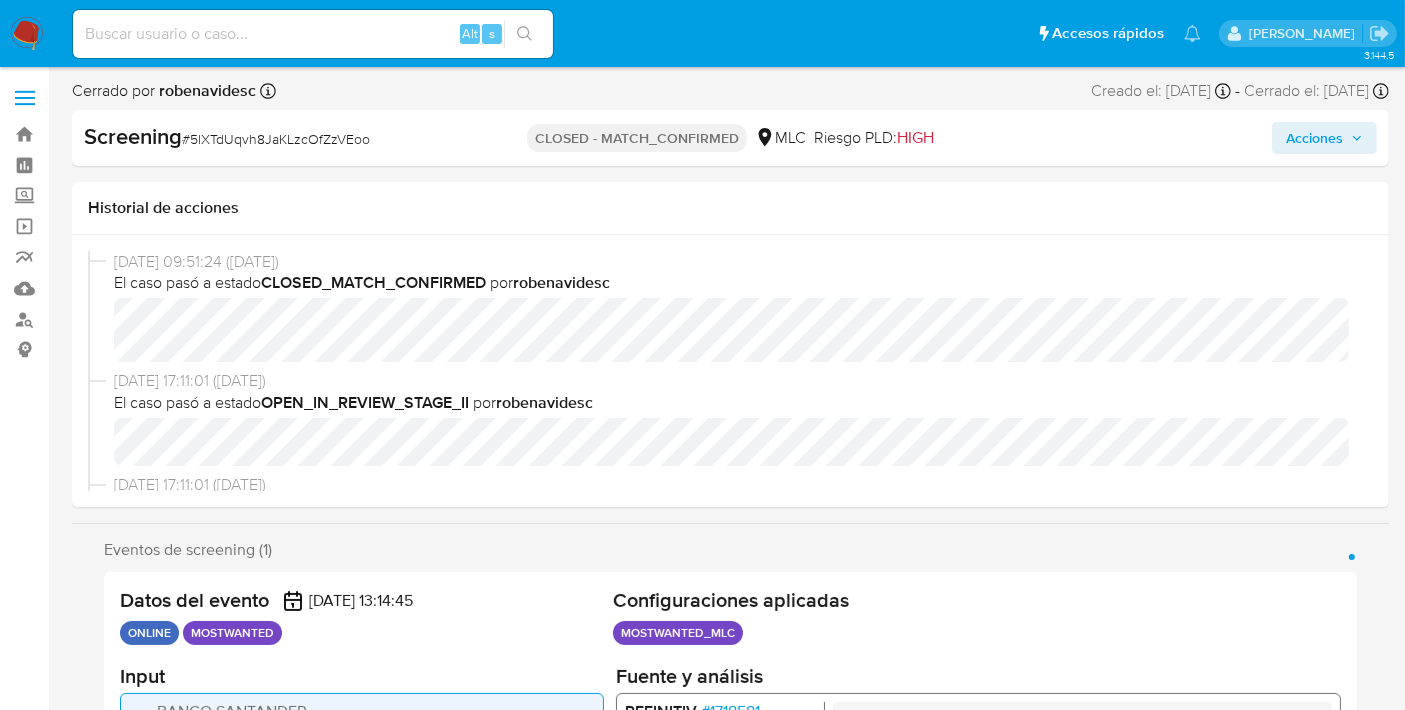 select on "10" 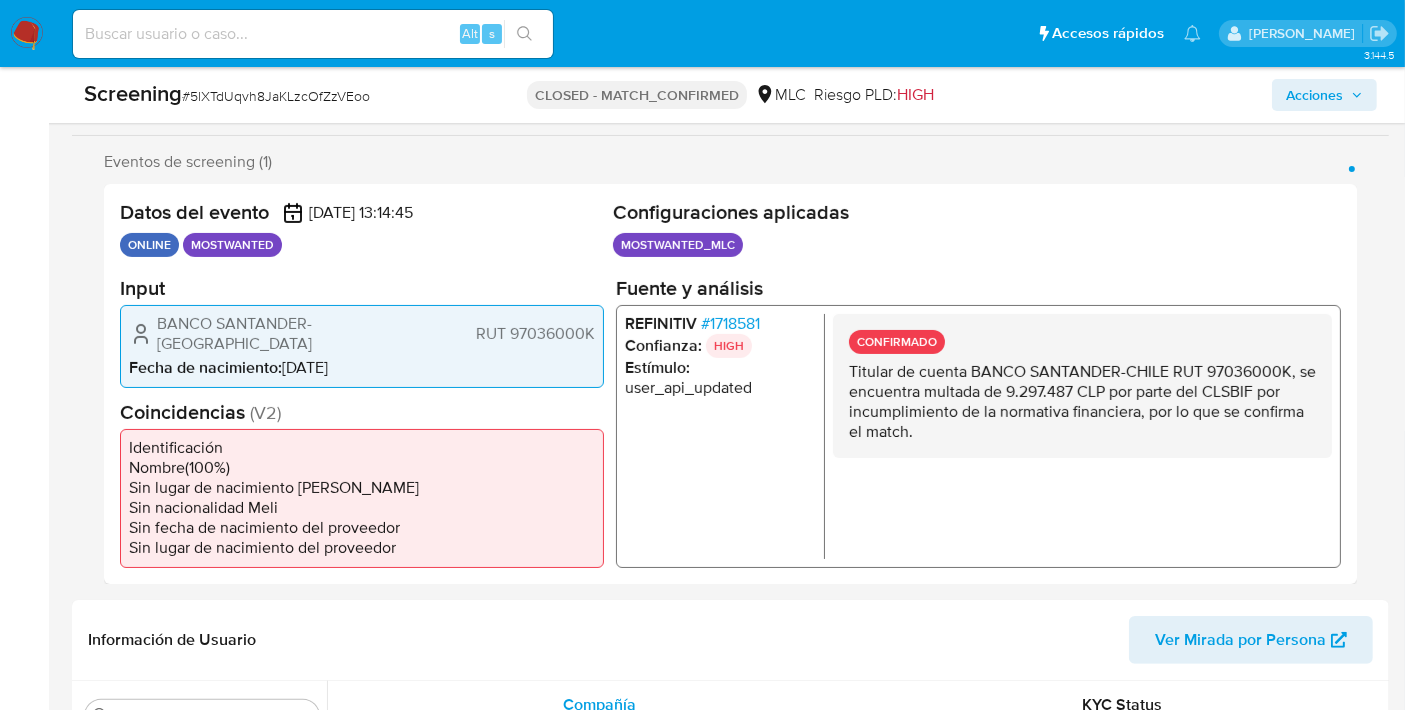 scroll, scrollTop: 333, scrollLeft: 0, axis: vertical 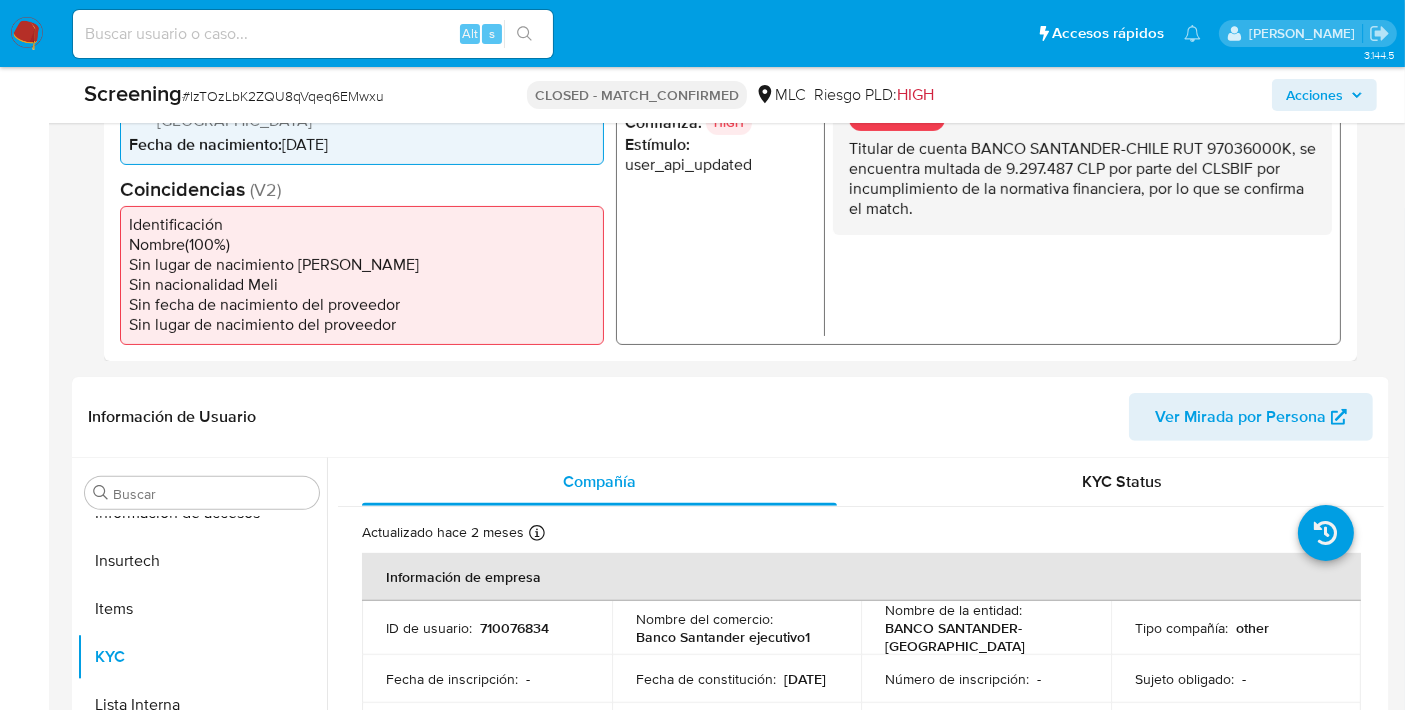 select on "10" 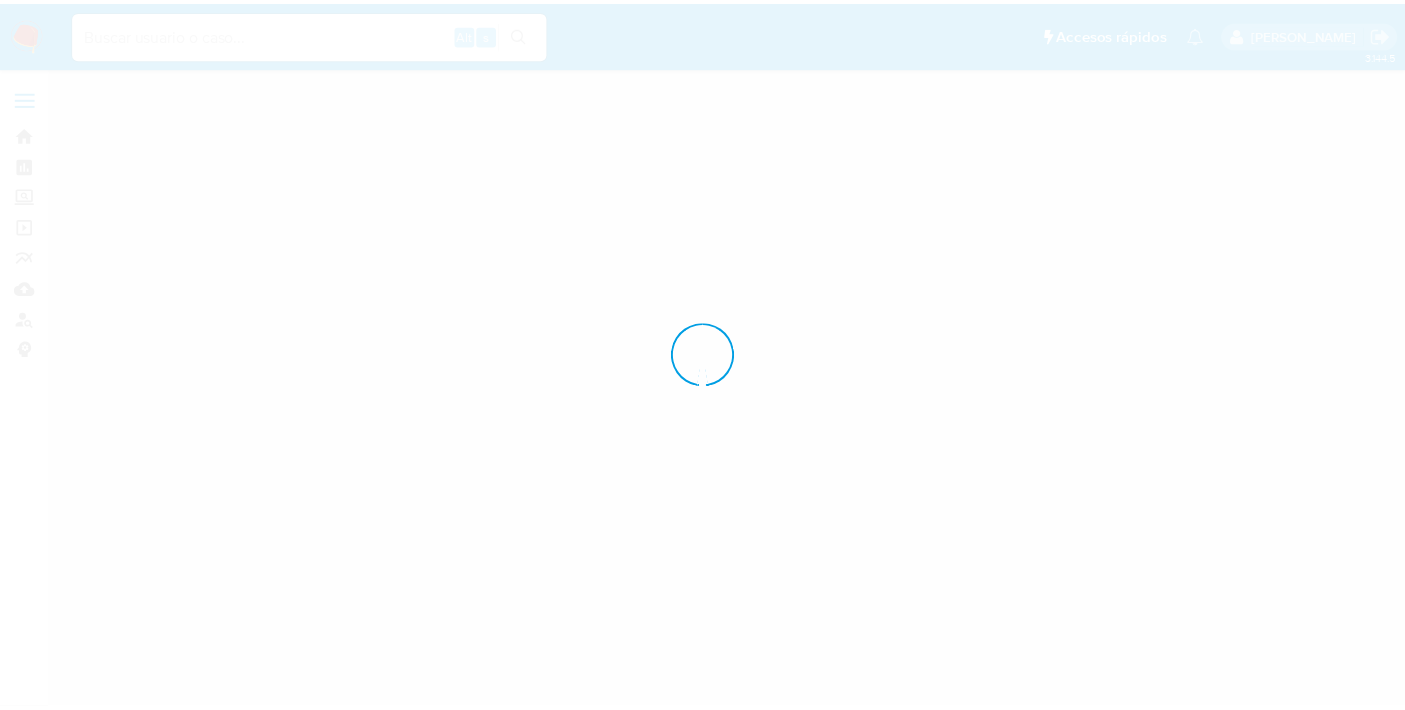 scroll, scrollTop: 0, scrollLeft: 0, axis: both 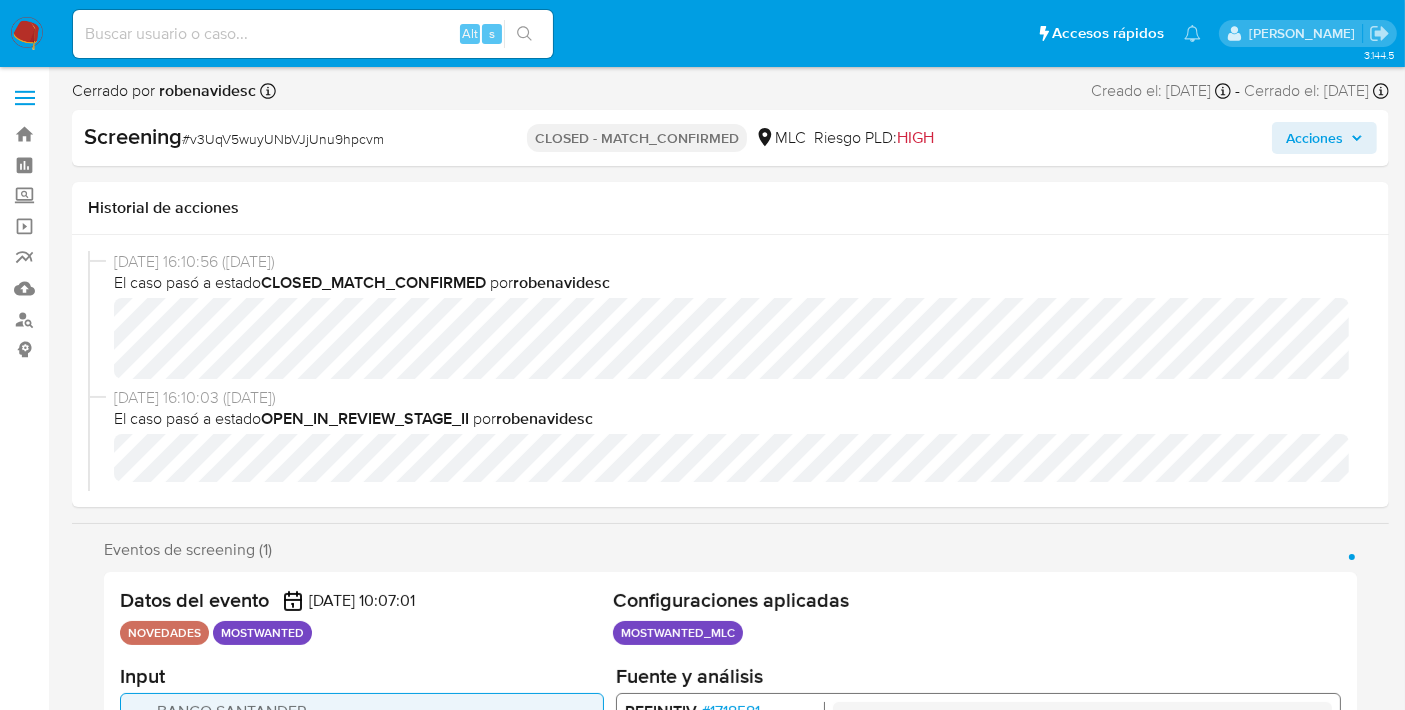 select on "10" 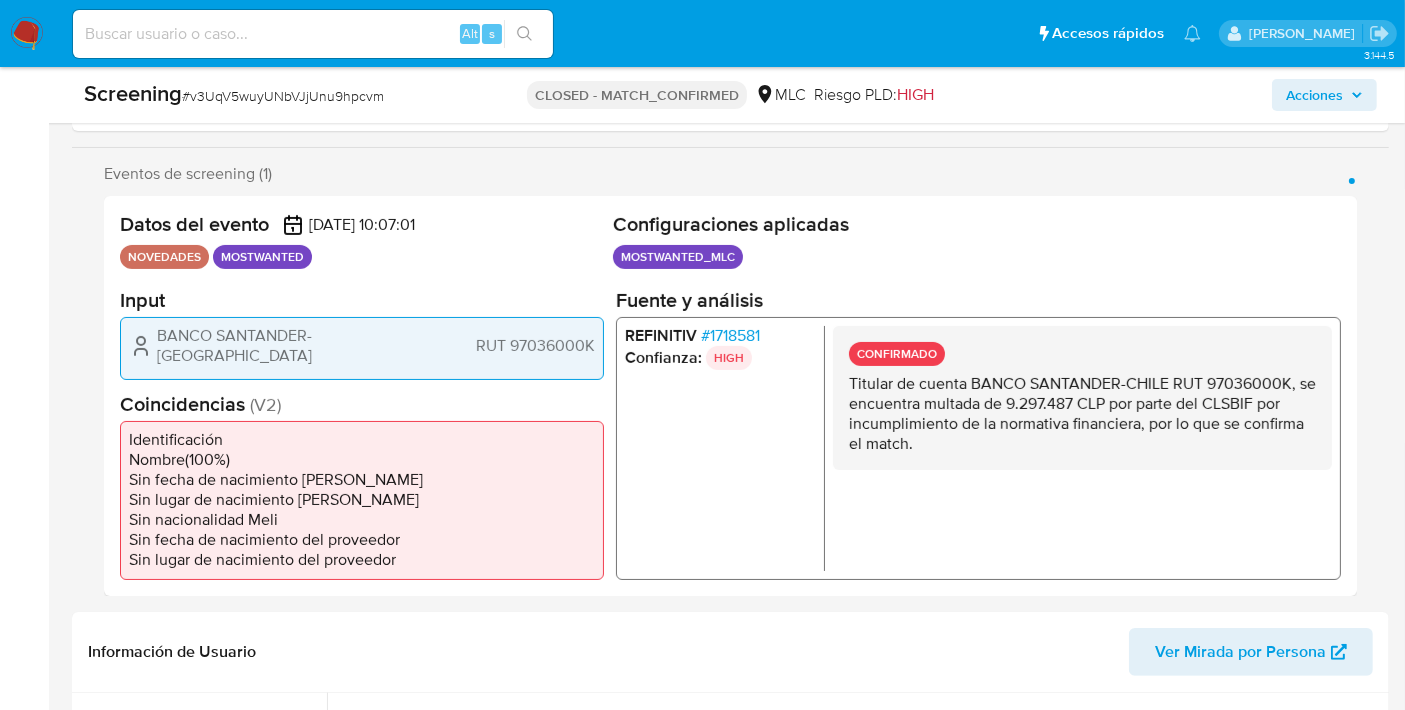 scroll, scrollTop: 333, scrollLeft: 0, axis: vertical 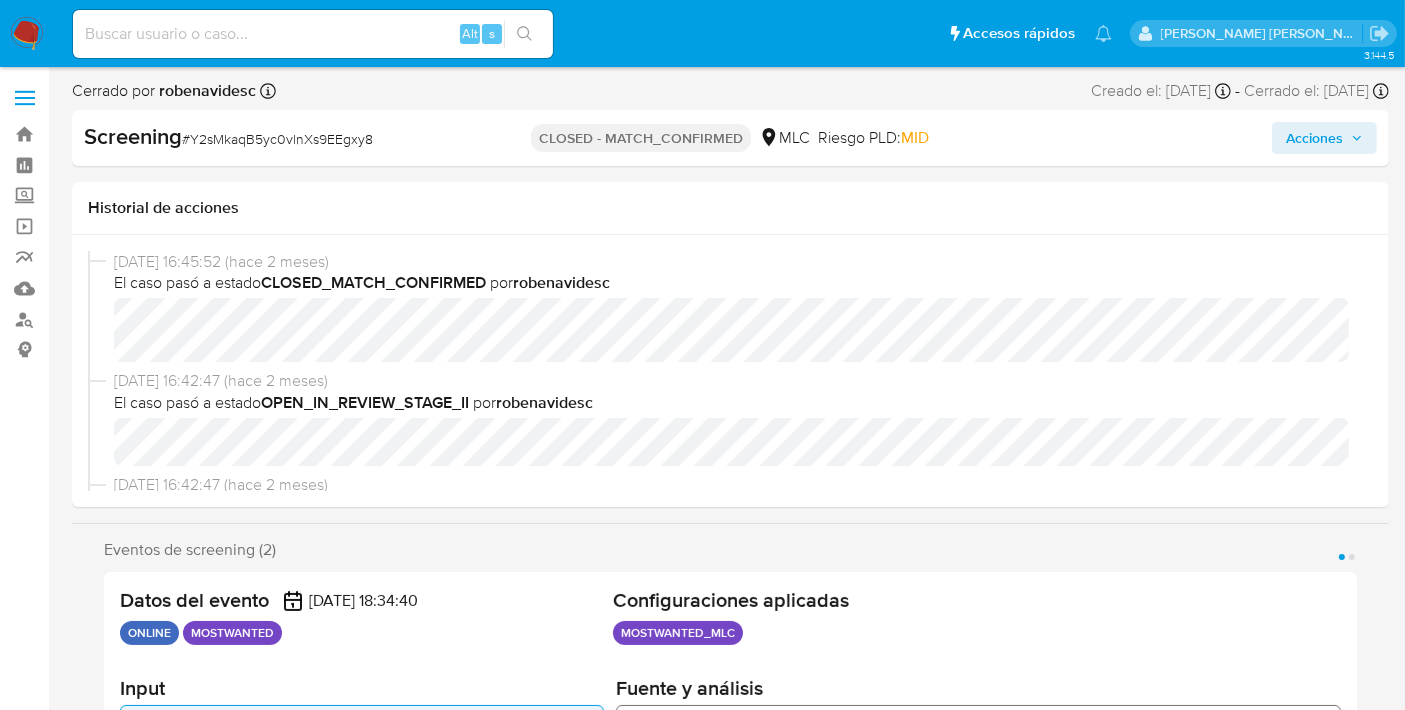 select on "10" 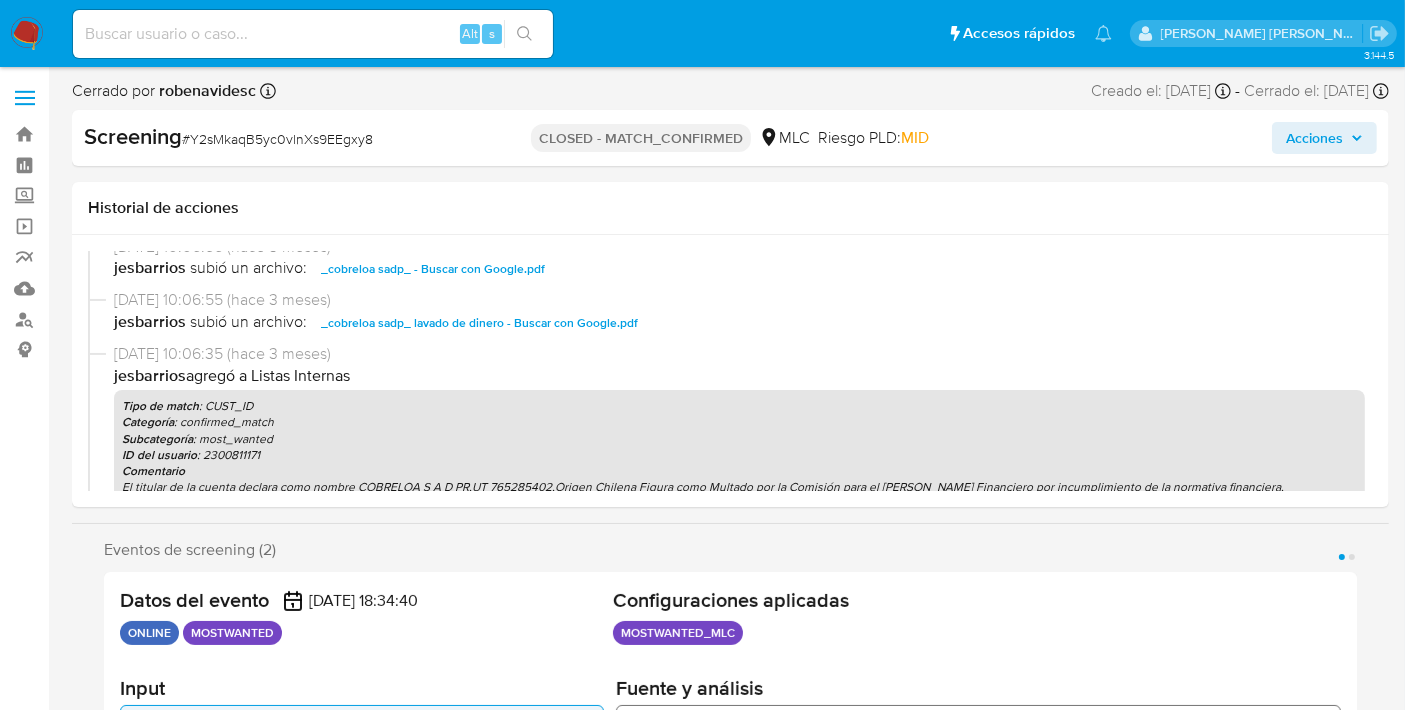 scroll, scrollTop: 444, scrollLeft: 0, axis: vertical 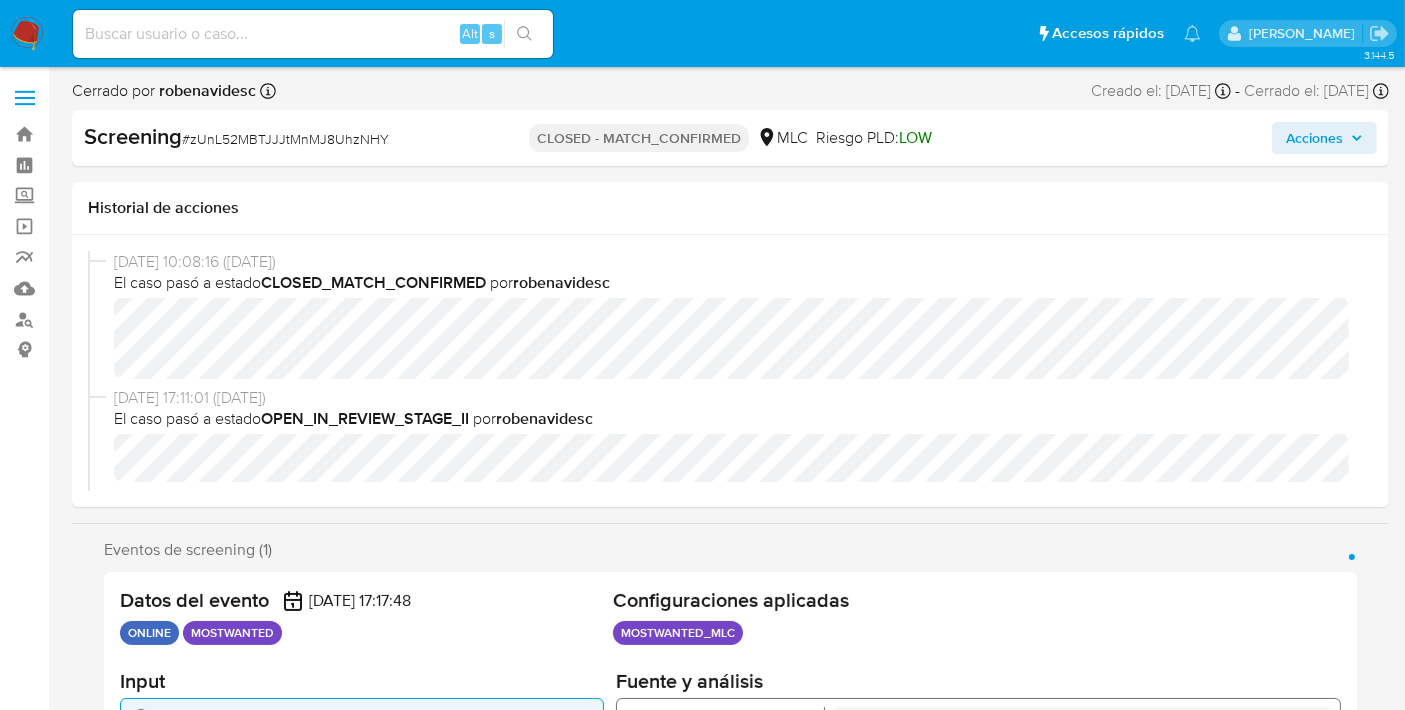 select on "10" 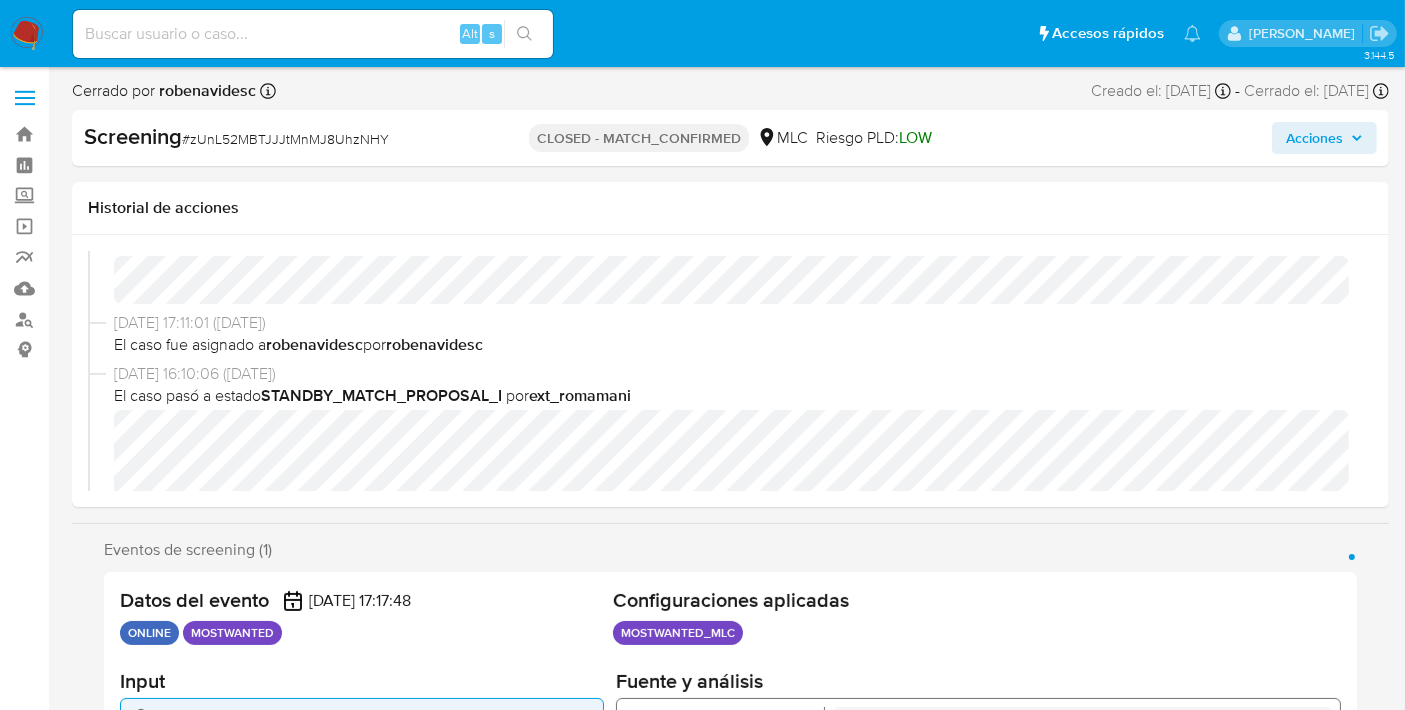 scroll, scrollTop: 333, scrollLeft: 0, axis: vertical 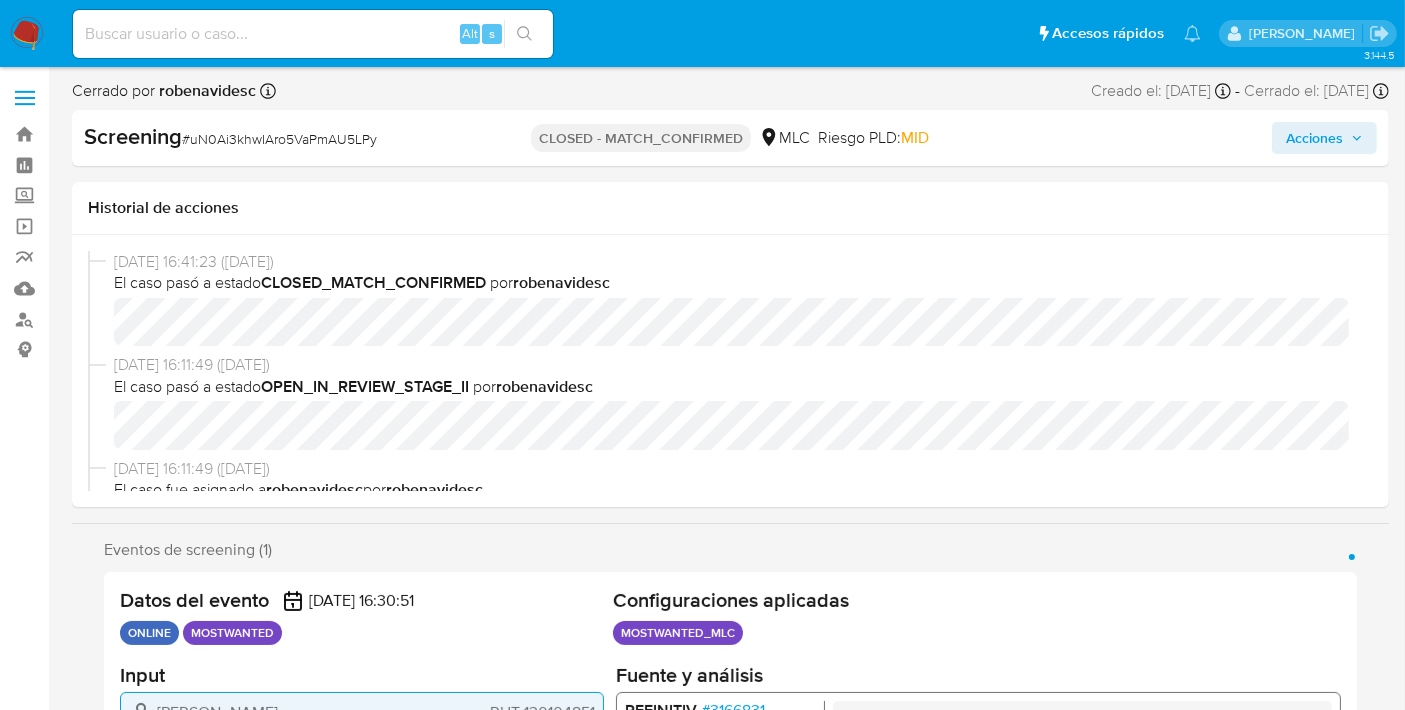select on "10" 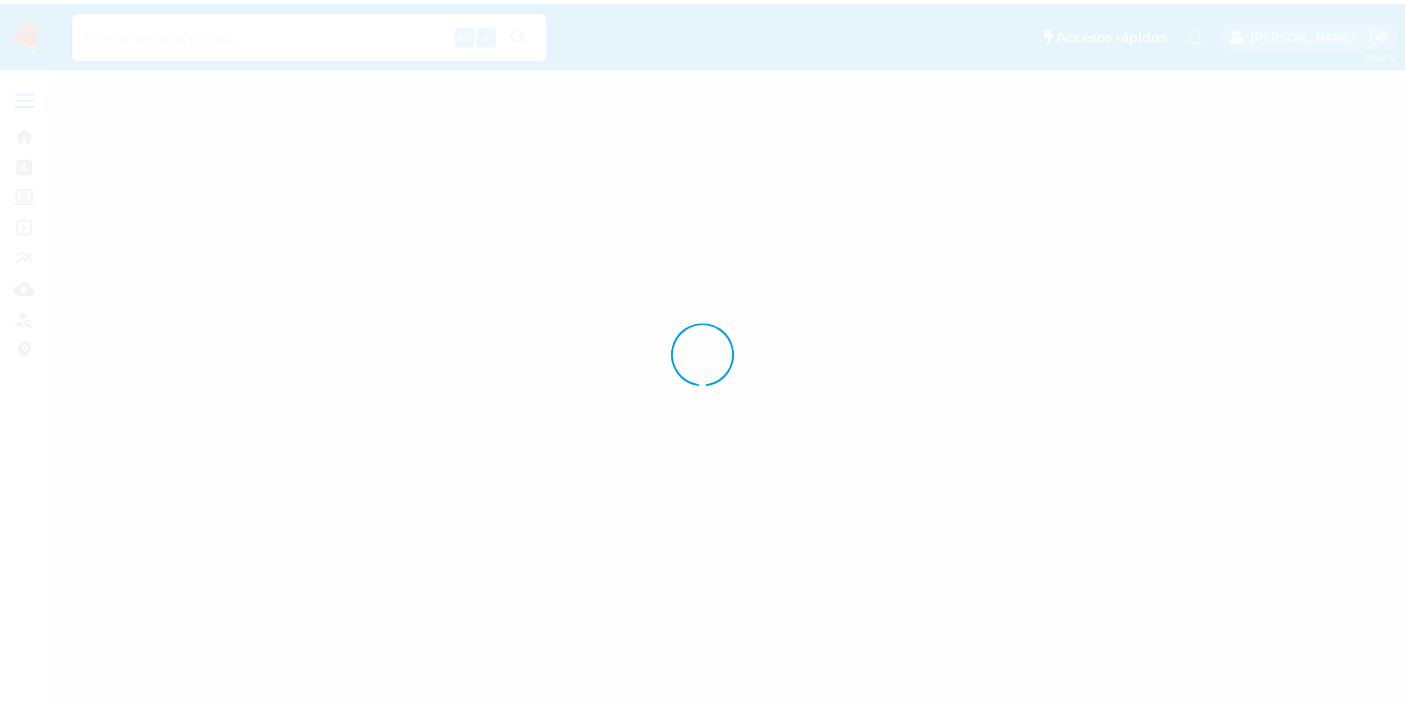 scroll, scrollTop: 0, scrollLeft: 0, axis: both 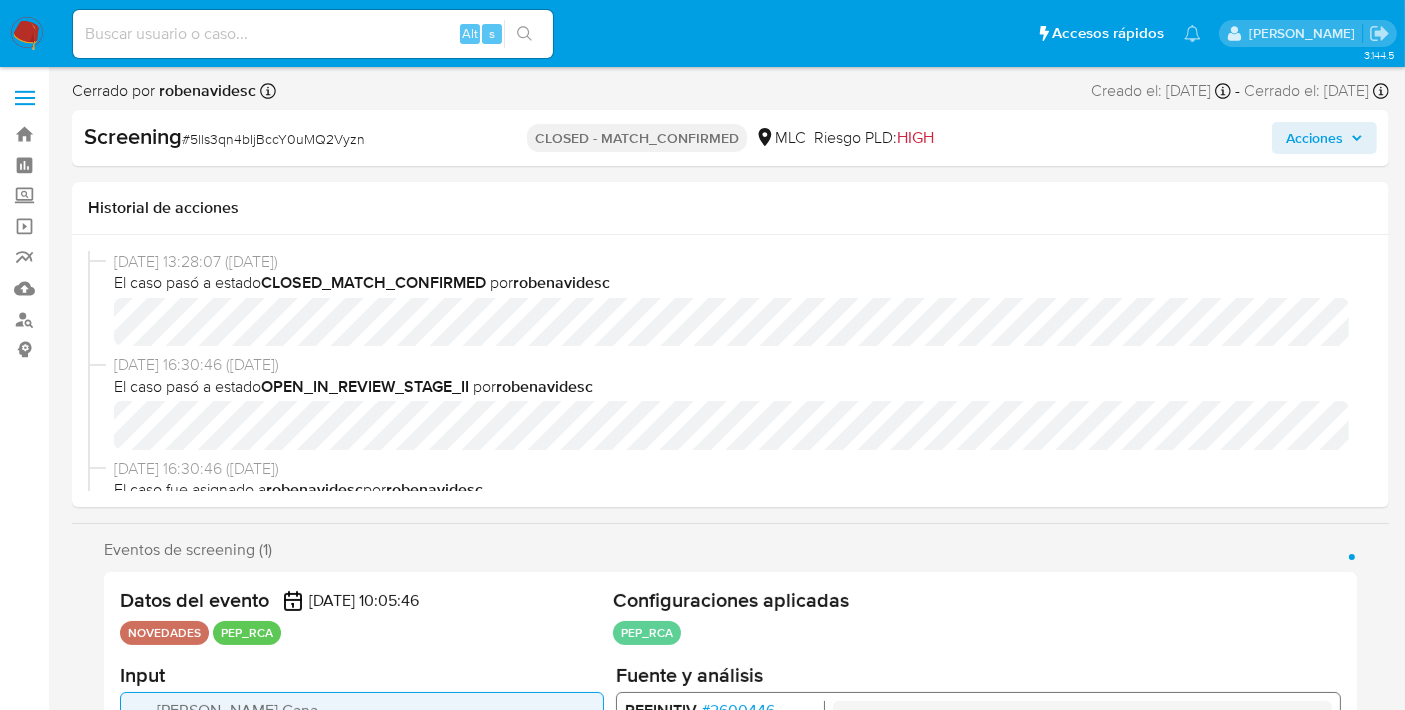 select on "10" 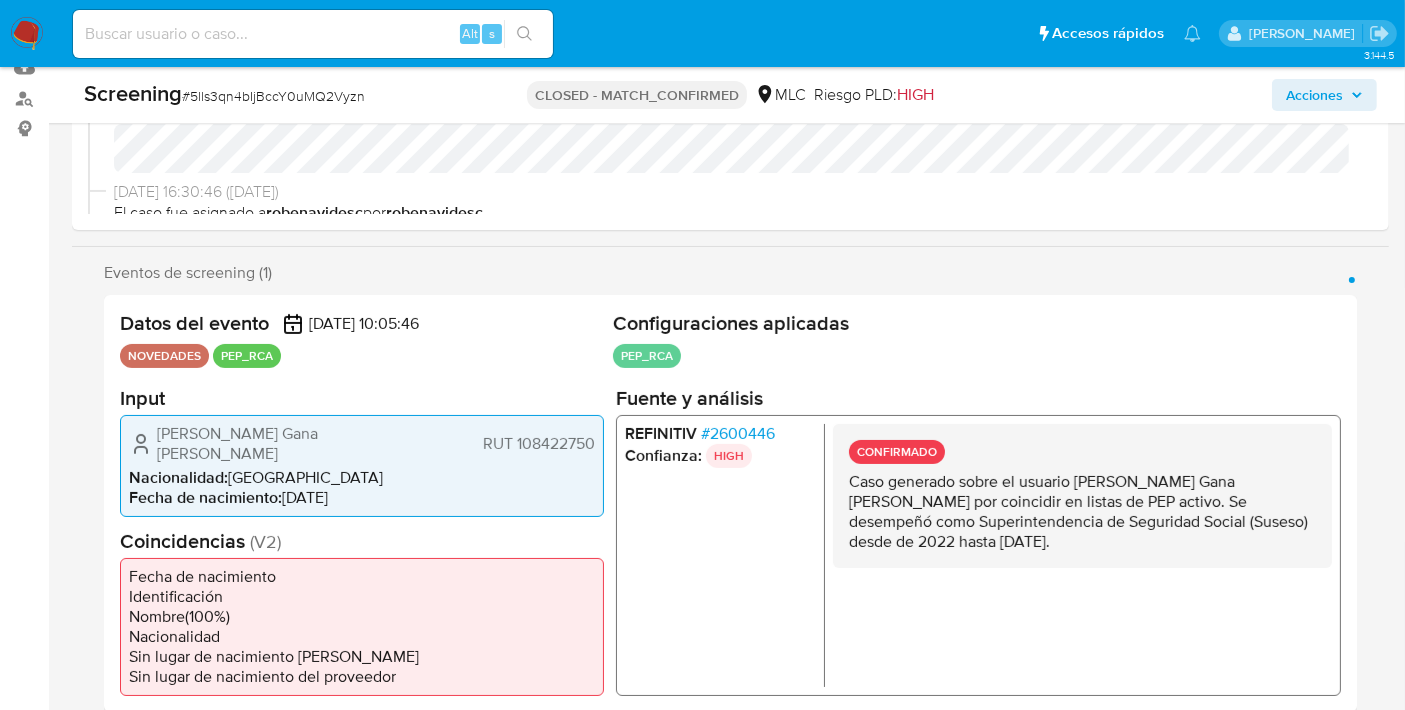 scroll, scrollTop: 222, scrollLeft: 0, axis: vertical 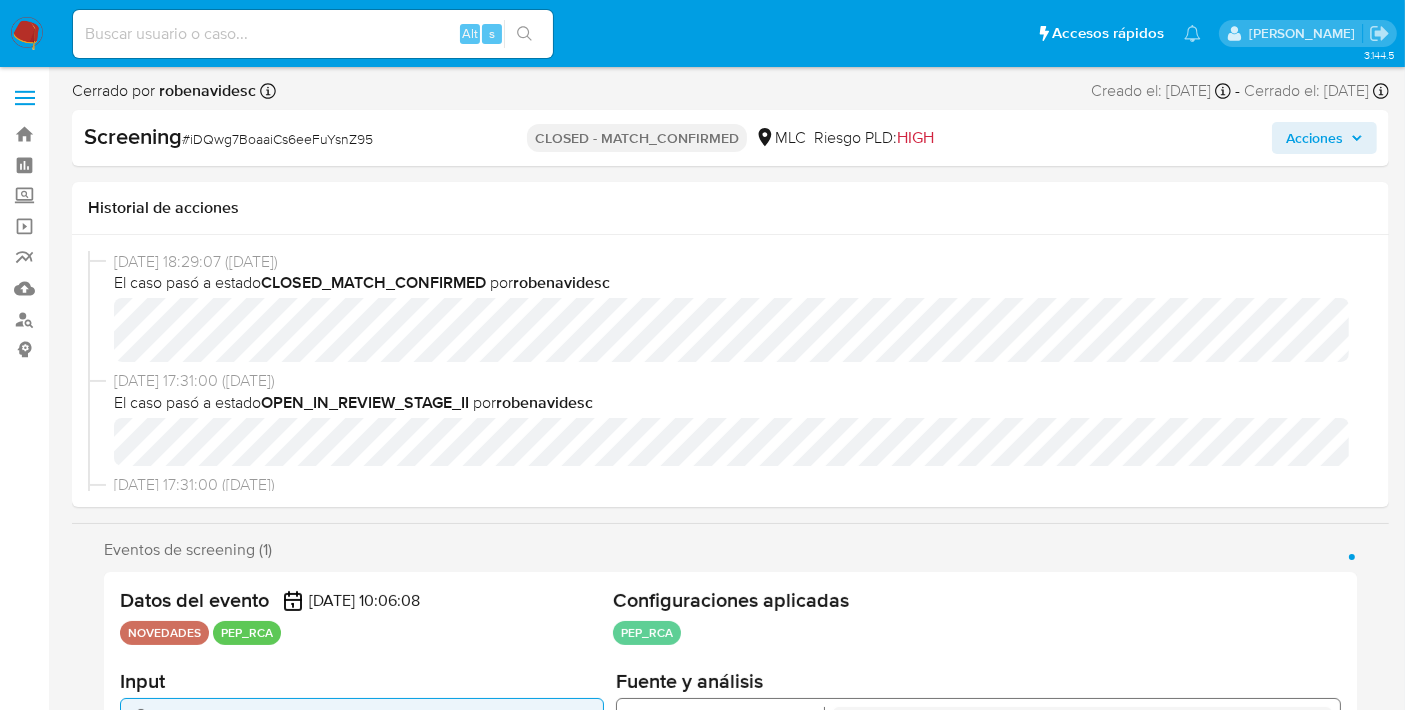 select on "10" 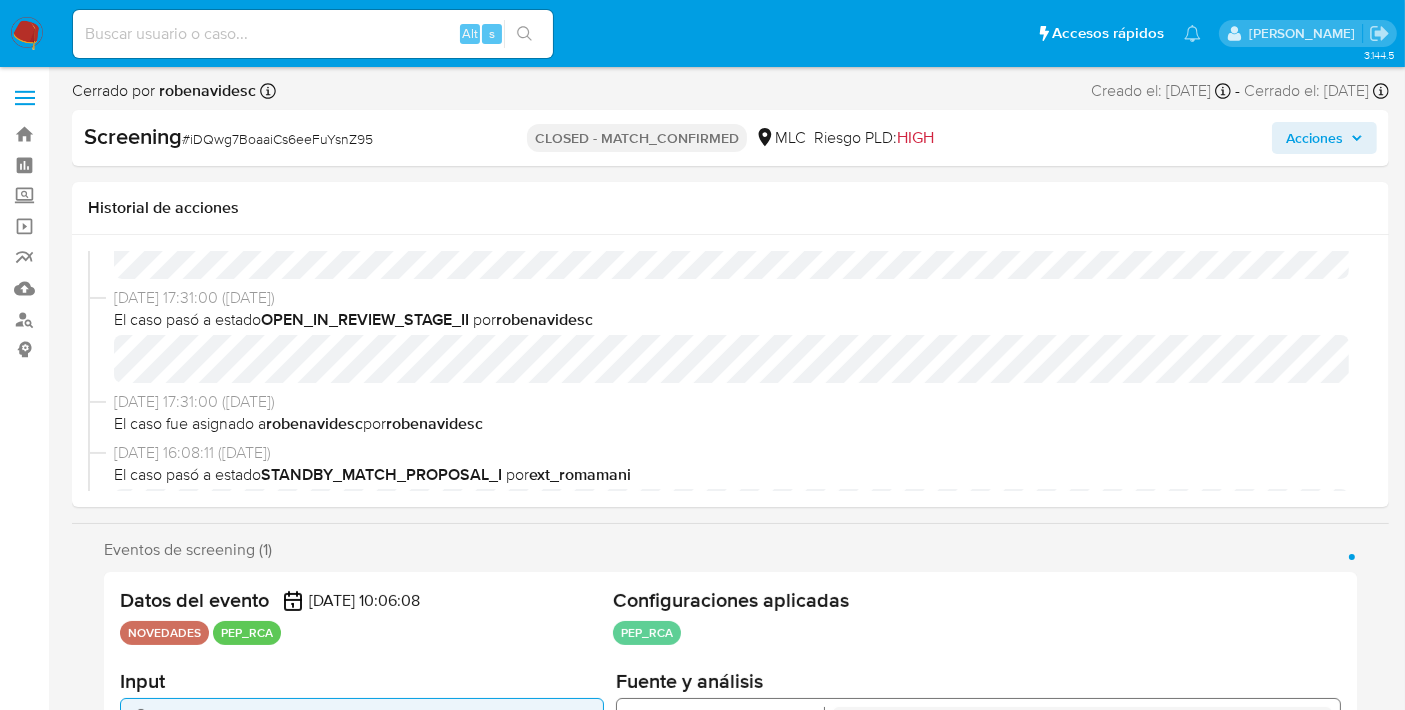 scroll, scrollTop: 222, scrollLeft: 0, axis: vertical 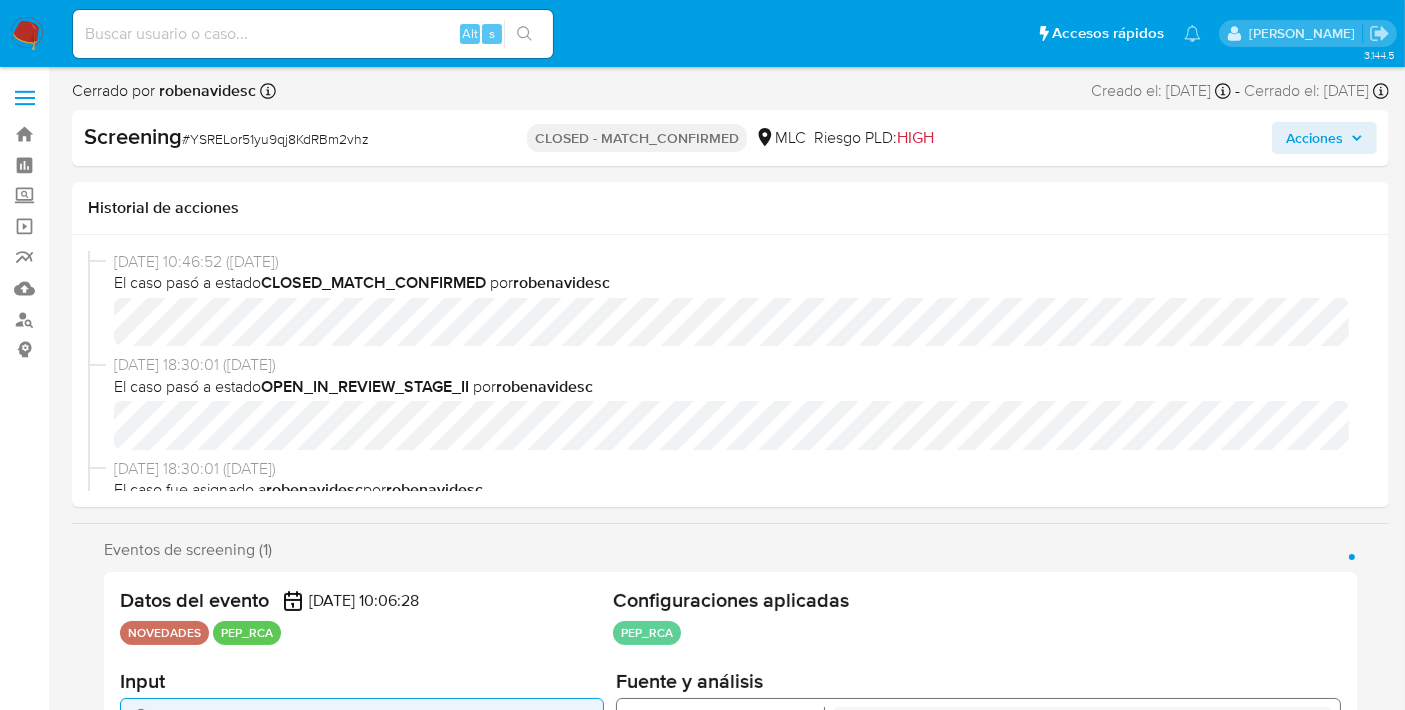 select on "10" 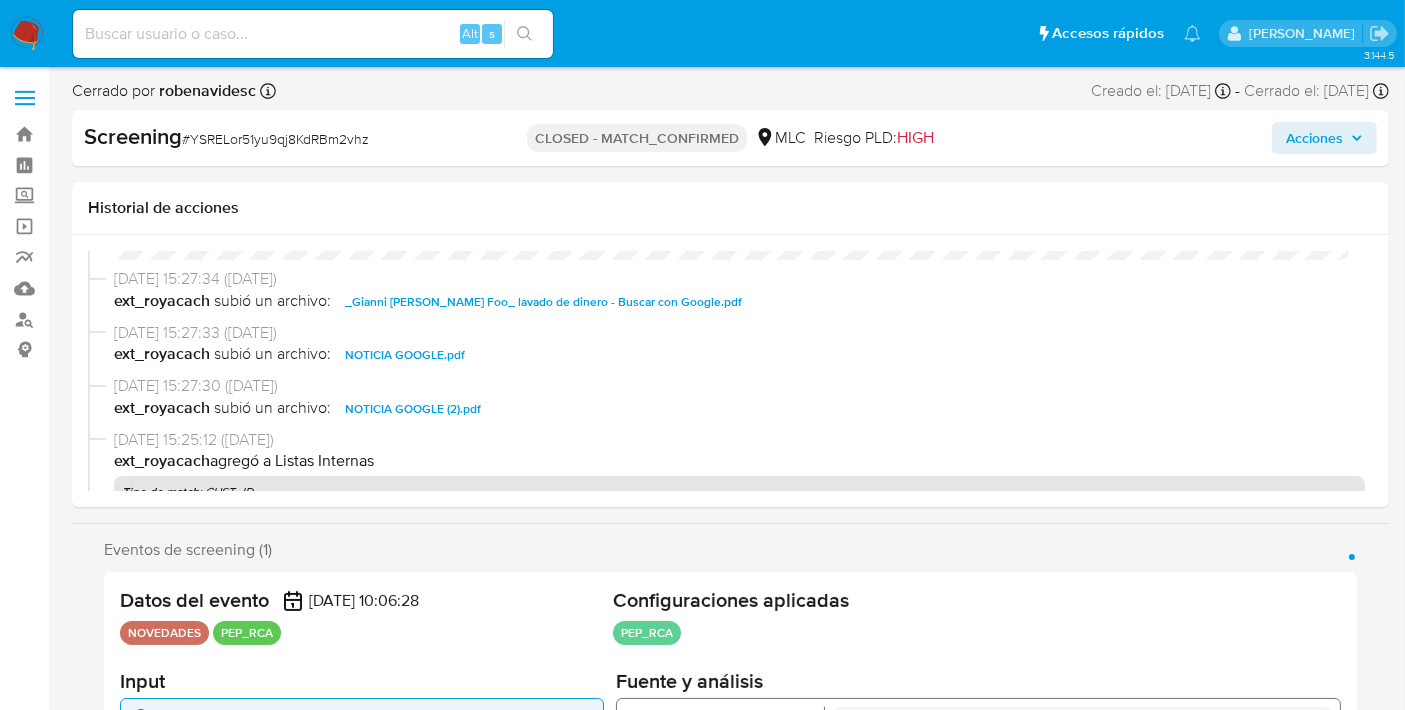 scroll, scrollTop: 444, scrollLeft: 0, axis: vertical 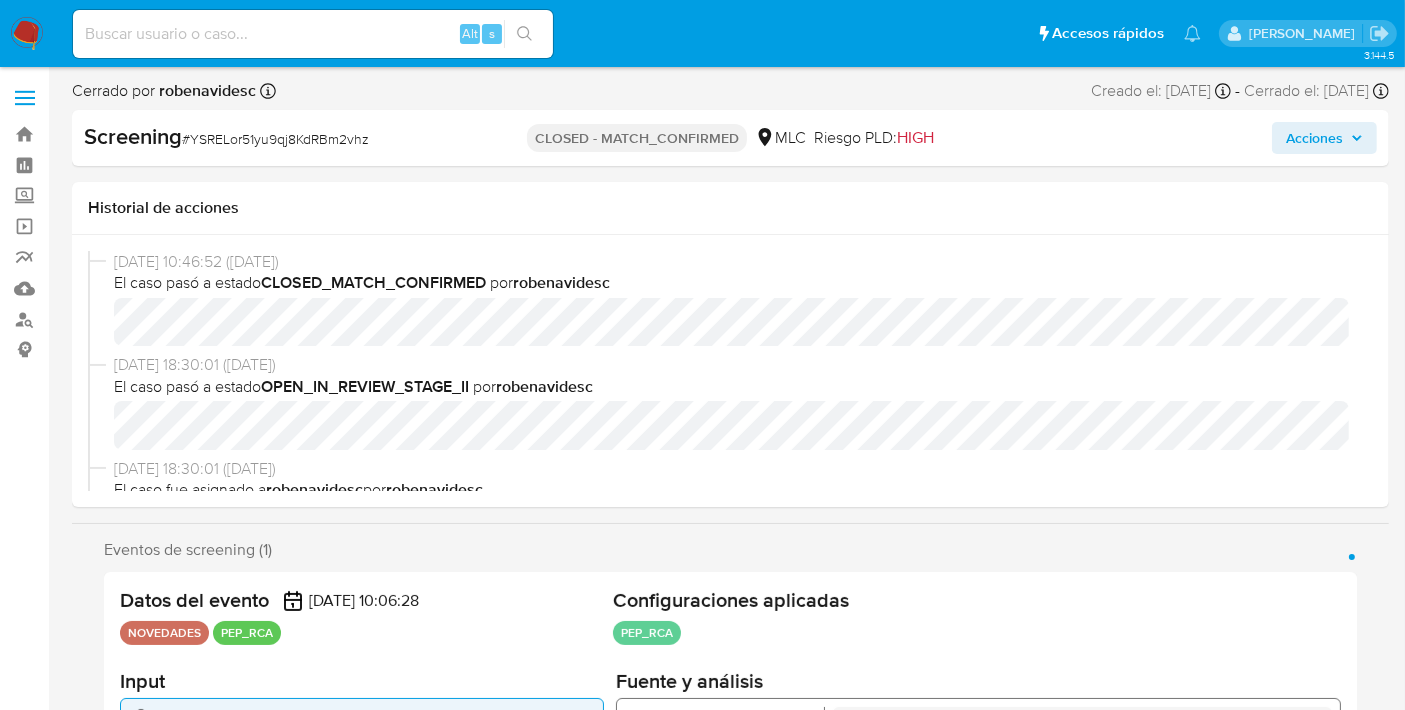 click on "[DATE] 10:46:52 ([DATE]) El caso pasó a estado  CLOSED_MATCH_CONFIRMED      por  robenavidesc [DATE] 18:30:01 ([DATE]) El caso pasó a estado  OPEN_IN_REVIEW_STAGE_II      por  robenavidesc [DATE] 18:30:01 ([DATE]) El caso fue asignado a  robenavidesc  por  robenavidesc [DATE] 15:34:34 ([DATE]) El caso pasó a estado  STANDBY_MATCH_PROPOSAL_I      por  ext_royacach [DATE] 15:27:34 ([DATE]) ext_royacach  subió un archivo: _Gianni [PERSON_NAME] Foo_ lavado de dinero - Buscar con Google.pdf [DATE] 15:27:33 ([DATE]) ext_royacach  subió un archivo: NOTICIA GOOGLE.pdf [DATE] 15:27:30 ([DATE]) ext_royacach  subió un archivo: NOTICIA GOOGLE (2).pdf [DATE] 15:25:12 ([DATE]) ext_royacach  agregó a Listas Internas Tipo de match : CUST_ID Categoría : confirmed_match Subcategoría : pep ID del usuario : 44524698 Comentario [DATE] 15:24:58 ([DATE]) ext_royacach   Analizó el siguiente evento como   Confirmado .  ." at bounding box center (730, 371) 